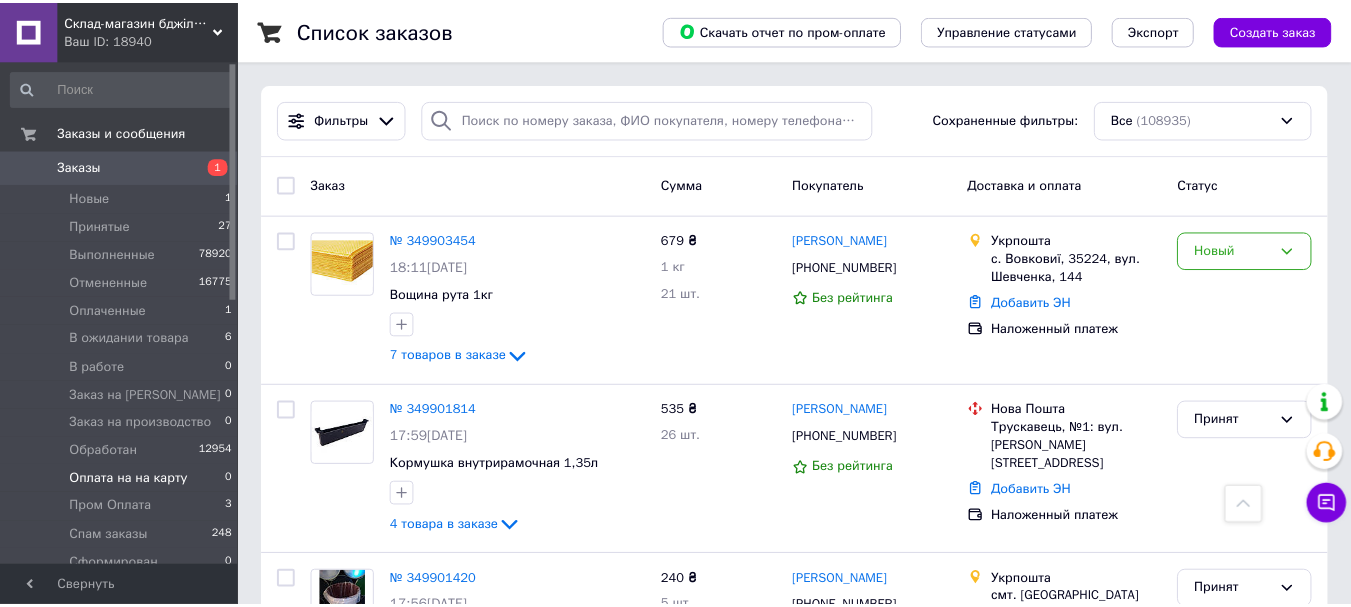 scroll, scrollTop: 5700, scrollLeft: 0, axis: vertical 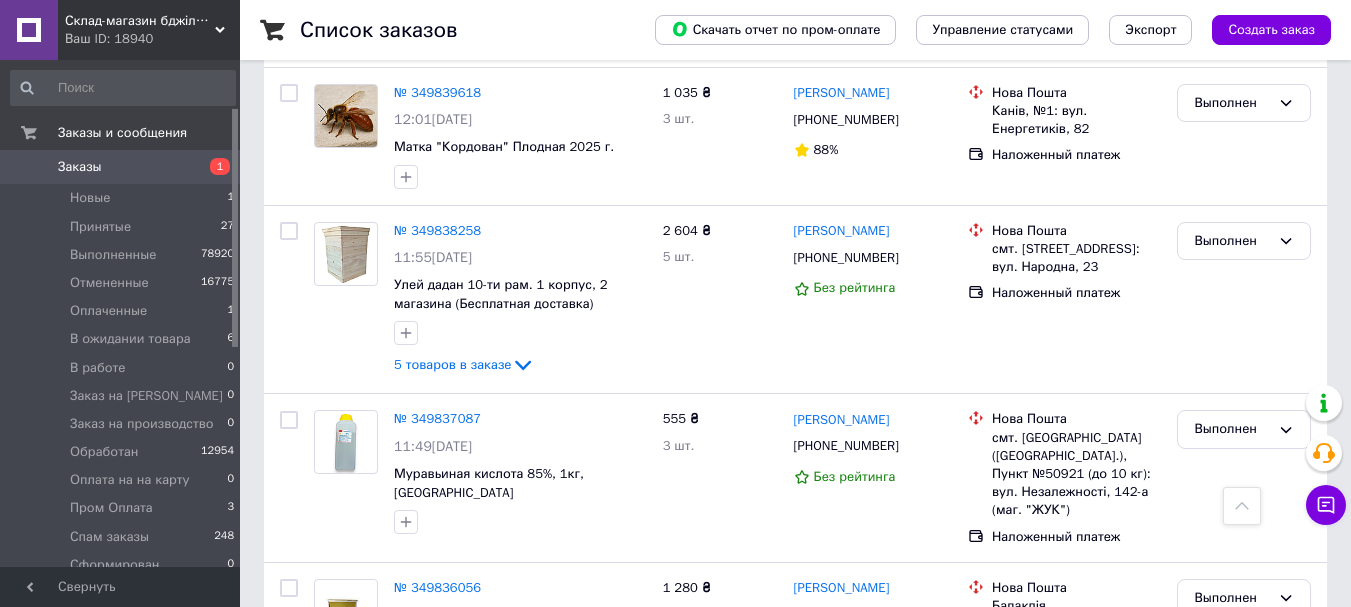 click on "Сообщения" at bounding box center [94, 634] 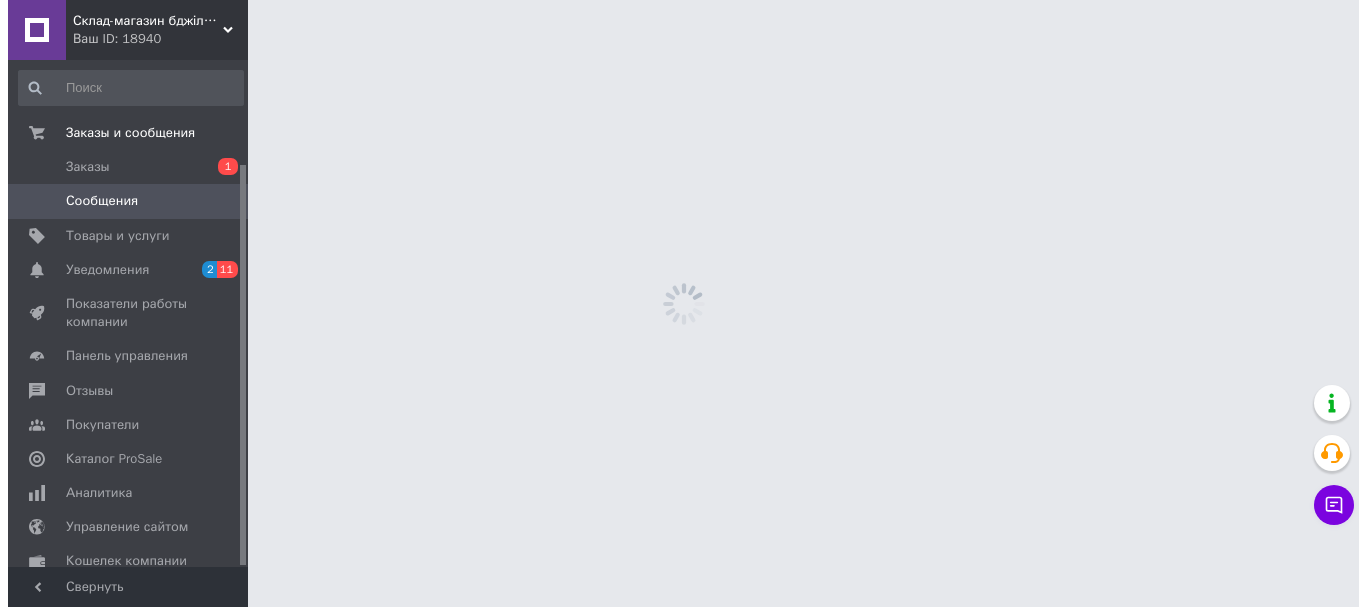 scroll, scrollTop: 0, scrollLeft: 0, axis: both 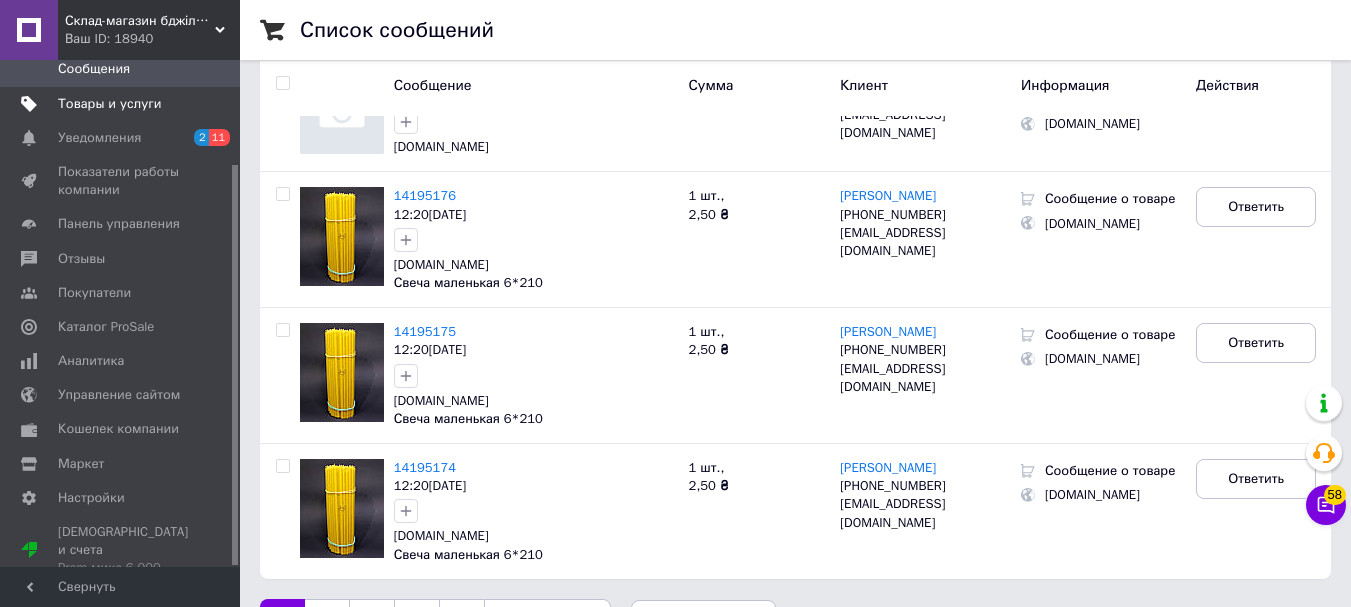 click on "Товары и услуги" at bounding box center [110, 104] 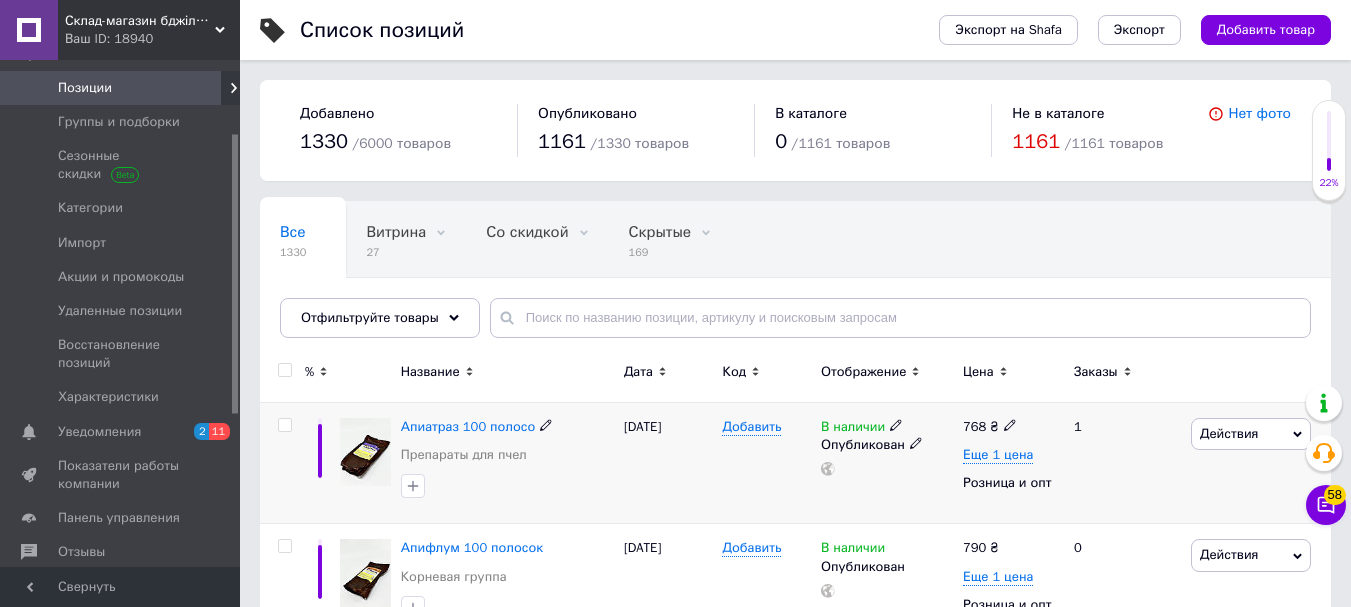 scroll, scrollTop: 200, scrollLeft: 0, axis: vertical 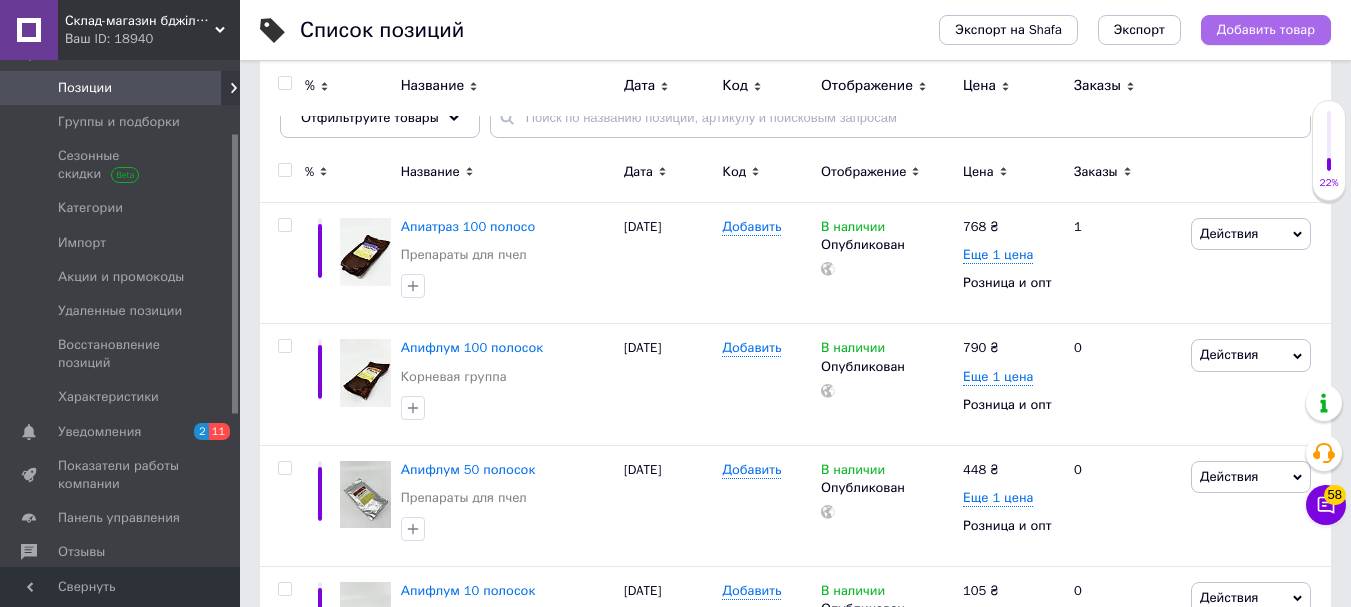 click on "Добавить товар" at bounding box center [1266, 30] 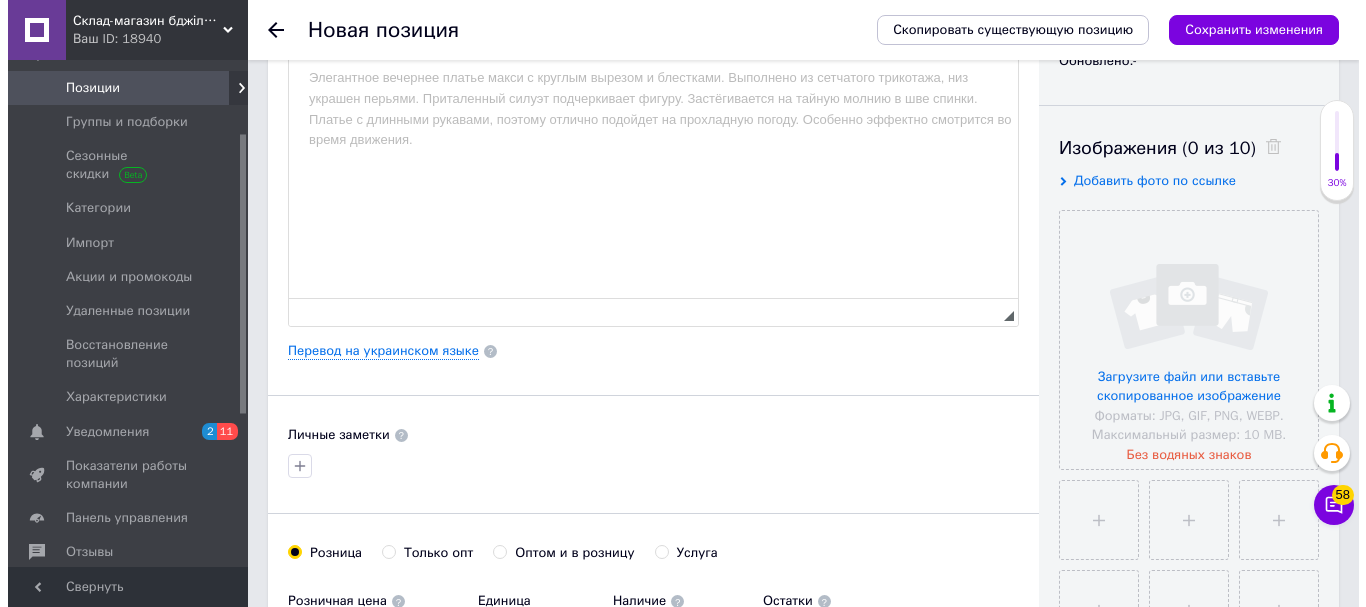 scroll, scrollTop: 300, scrollLeft: 0, axis: vertical 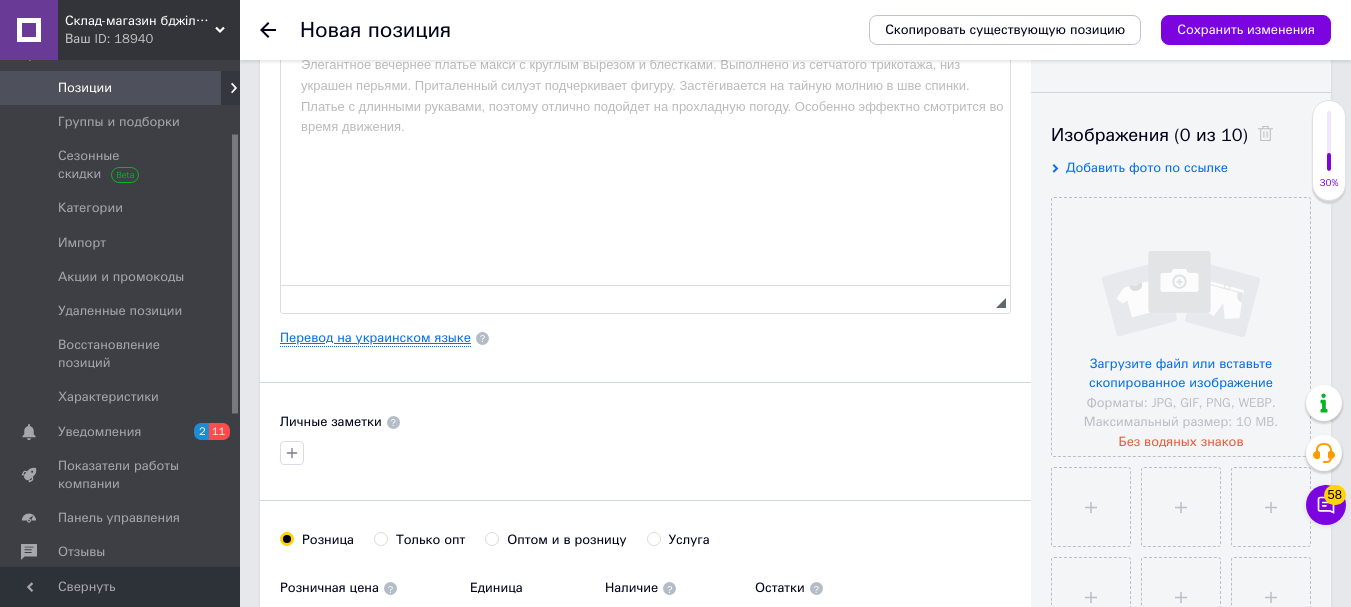 click on "Перевод на украинском языке" at bounding box center (375, 338) 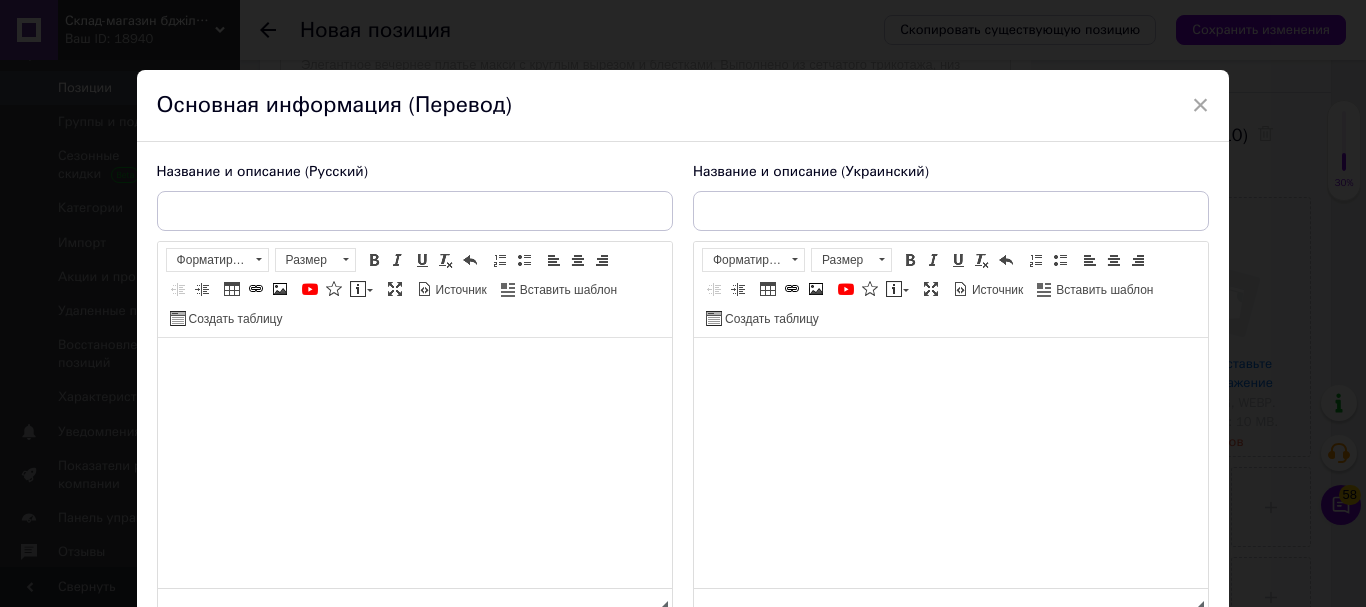 scroll, scrollTop: 0, scrollLeft: 0, axis: both 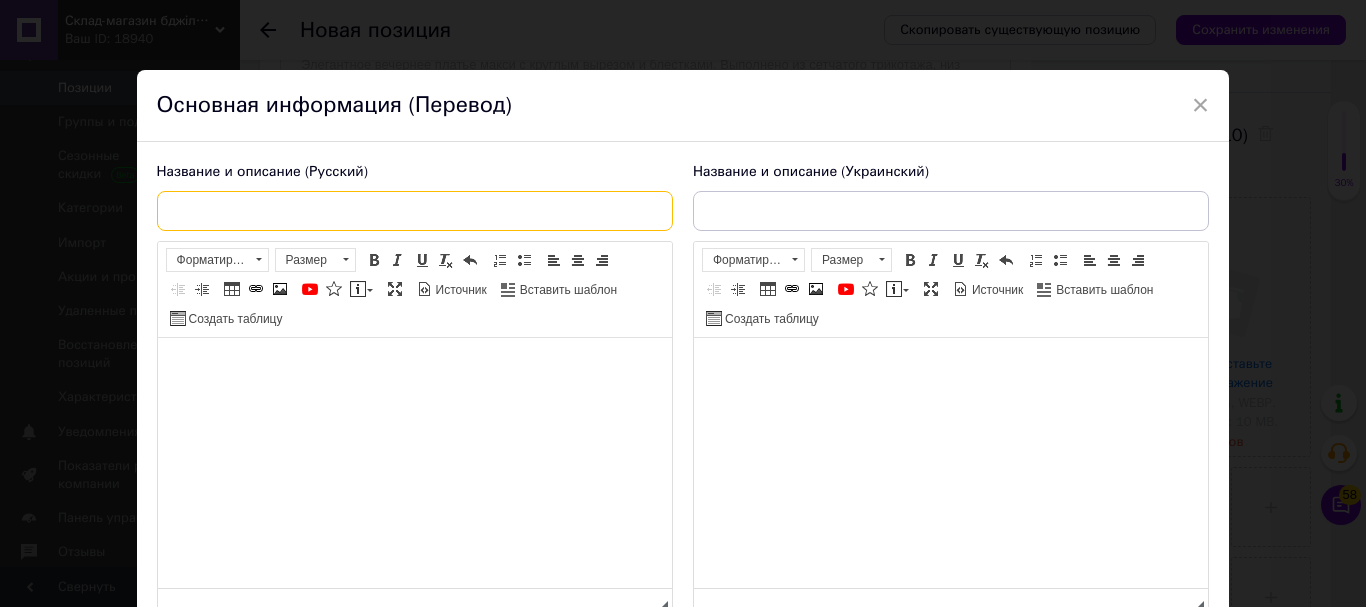 click at bounding box center (415, 211) 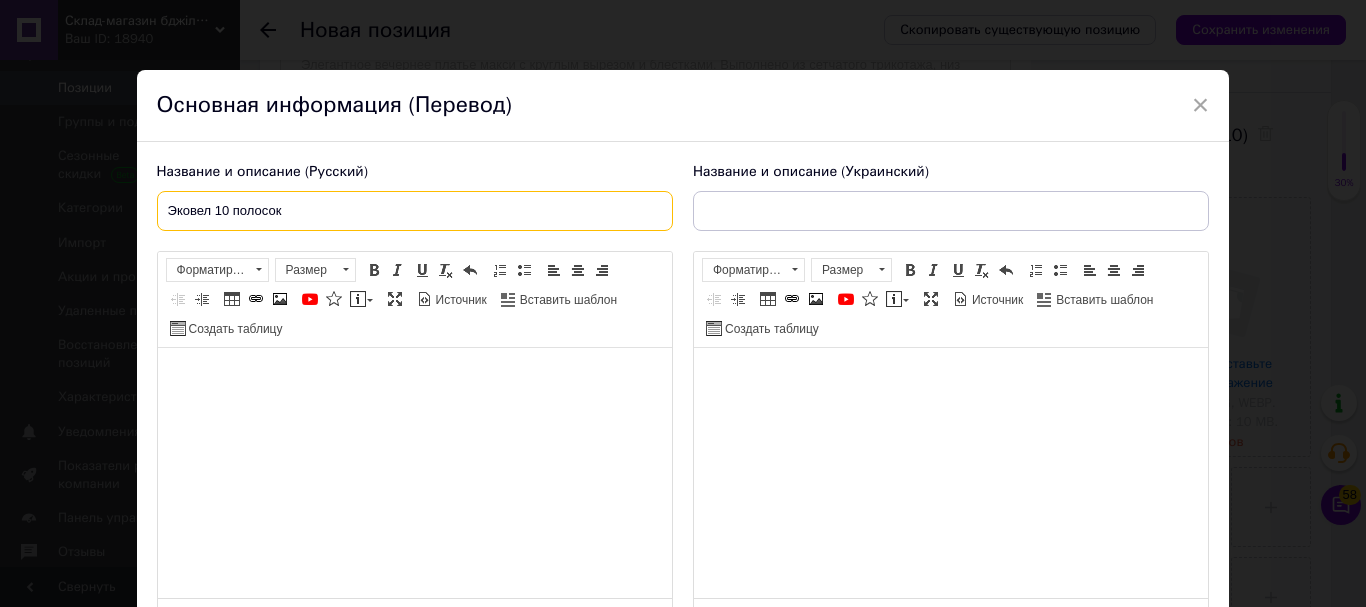 type on "Эковел 10 полосок" 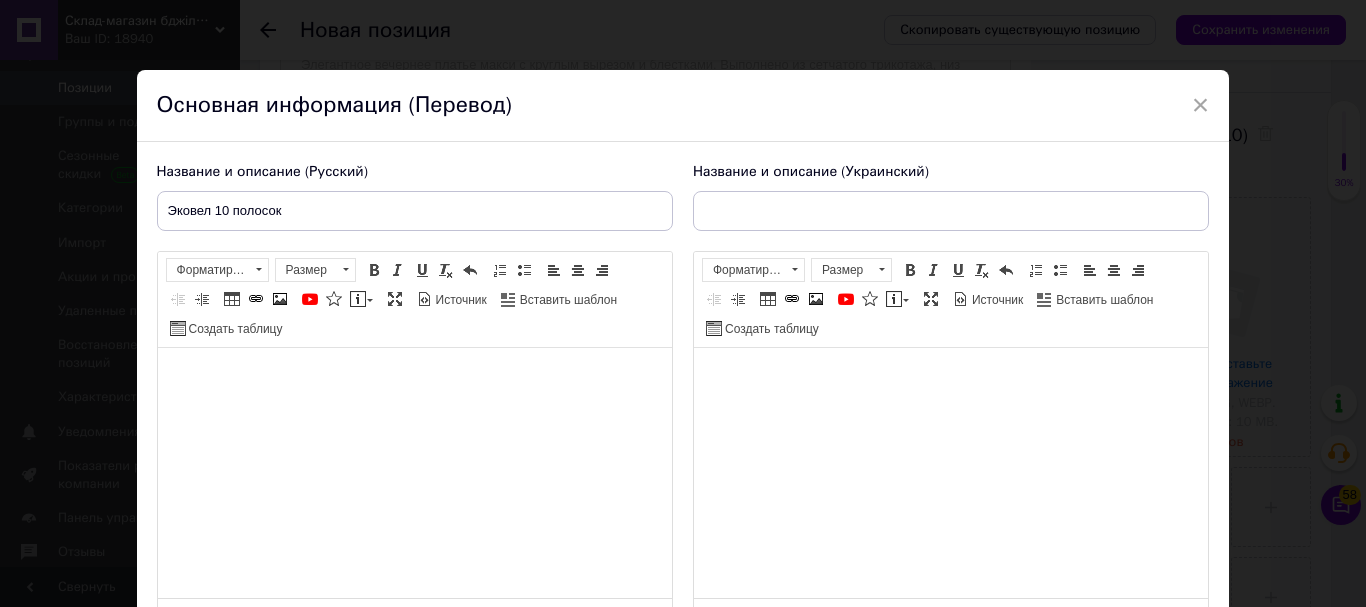 click at bounding box center (414, 378) 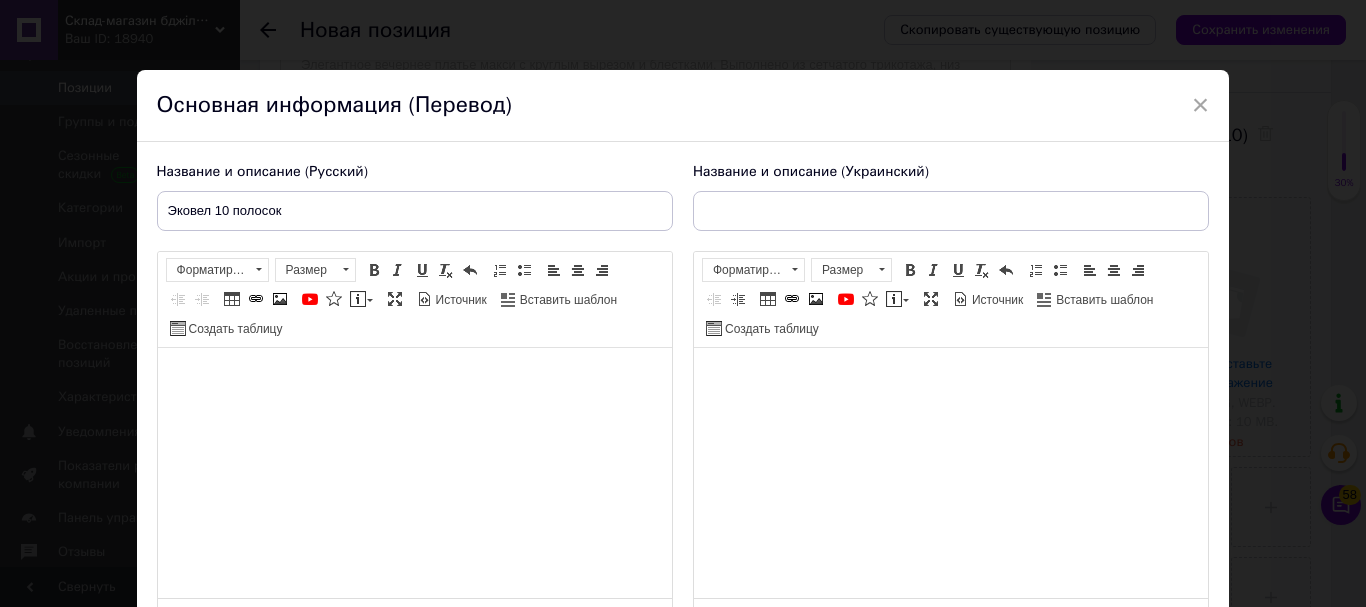 click at bounding box center (414, 378) 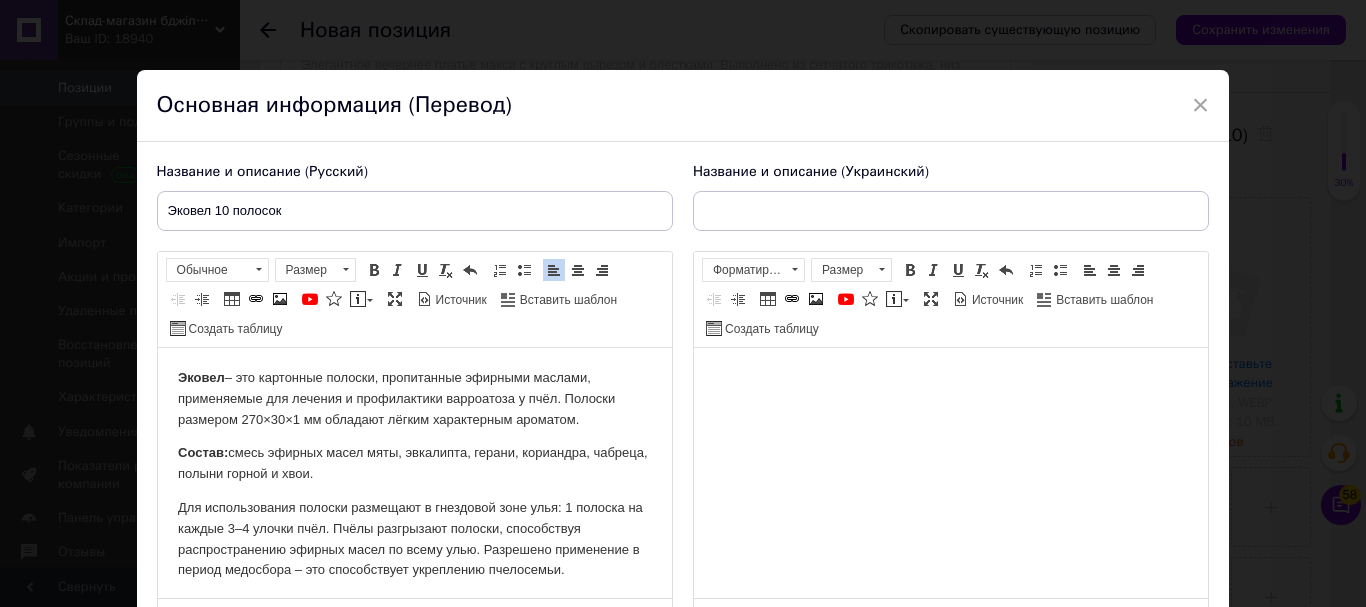 scroll, scrollTop: 190, scrollLeft: 0, axis: vertical 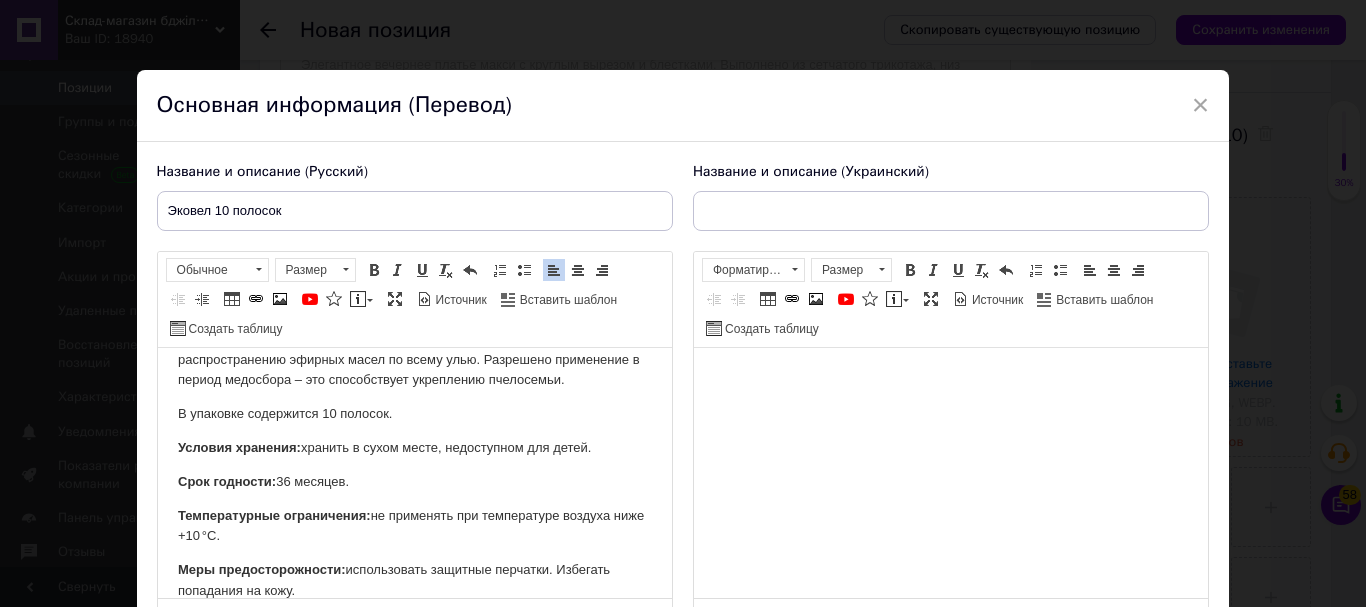 click at bounding box center (950, 378) 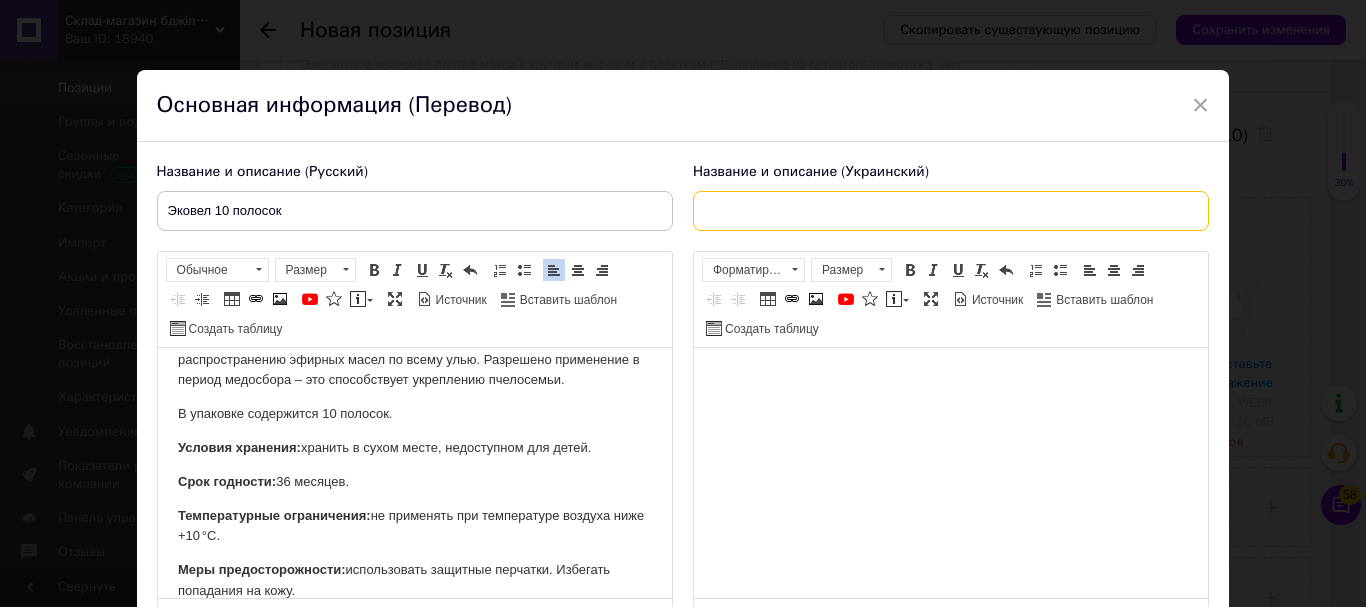 click at bounding box center [951, 211] 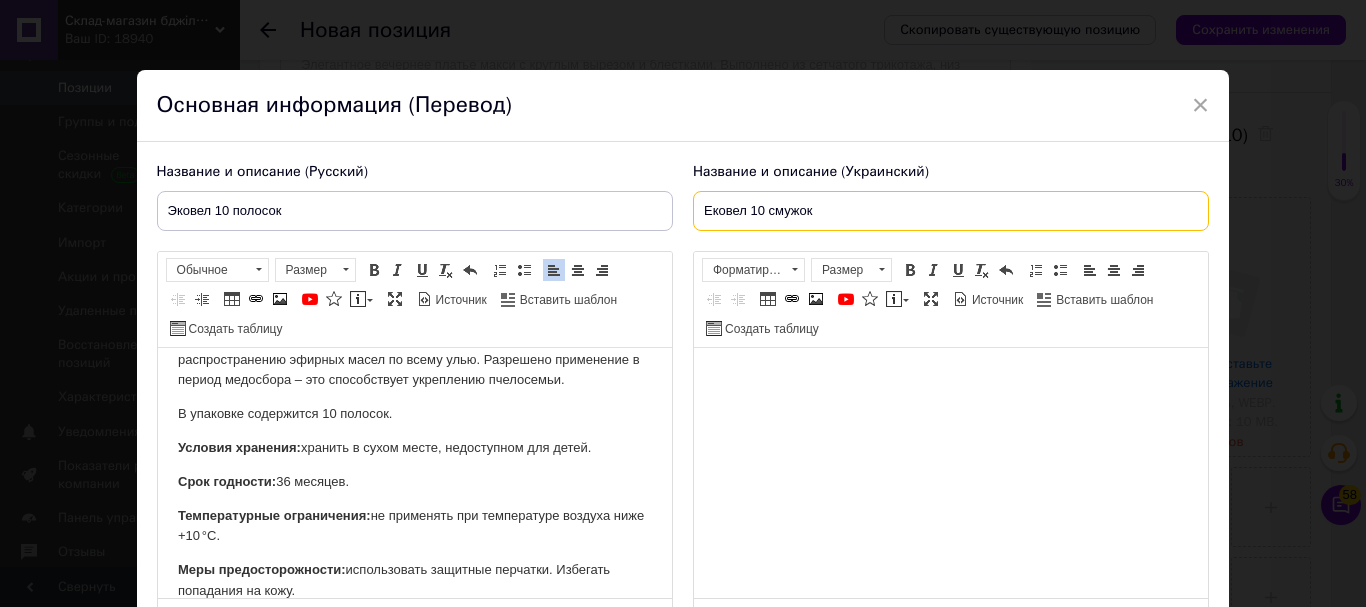 type on "Ековел 10 смужок" 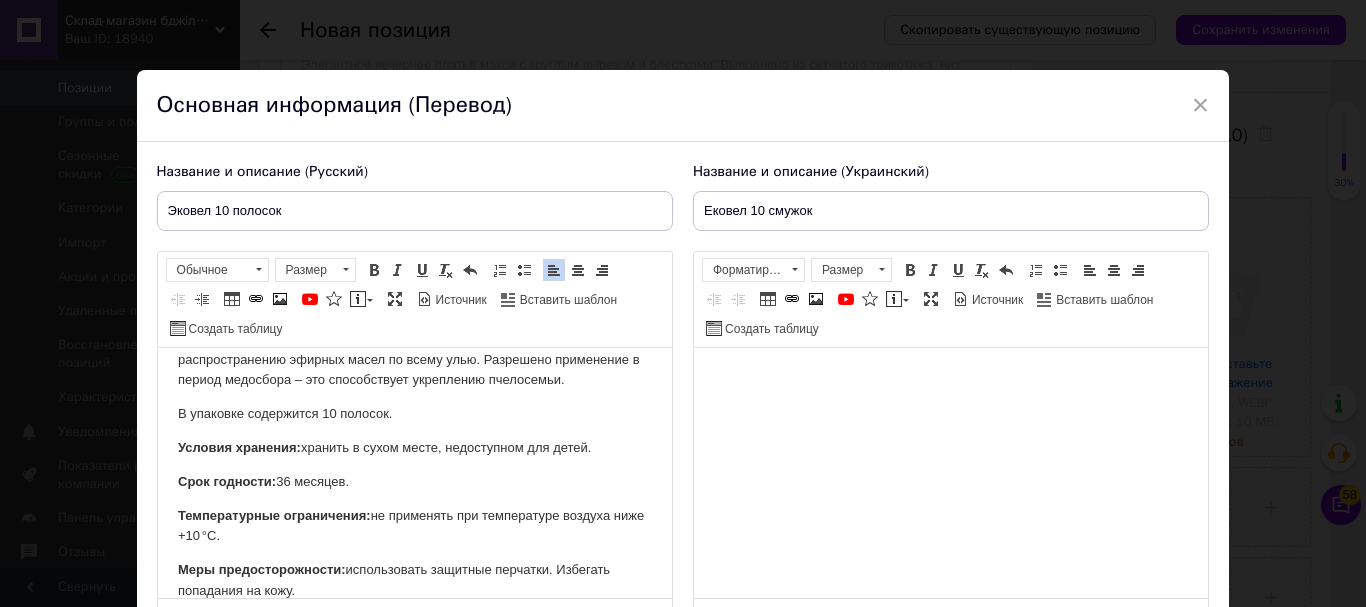 click at bounding box center (950, 378) 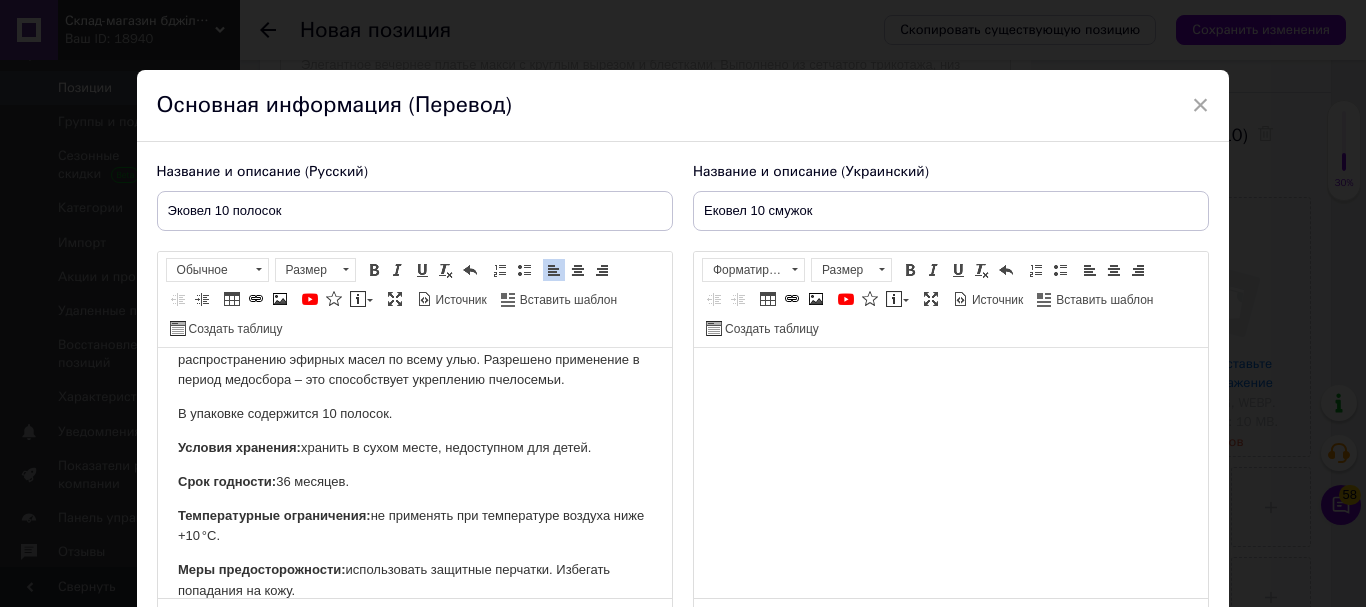 scroll, scrollTop: 190, scrollLeft: 0, axis: vertical 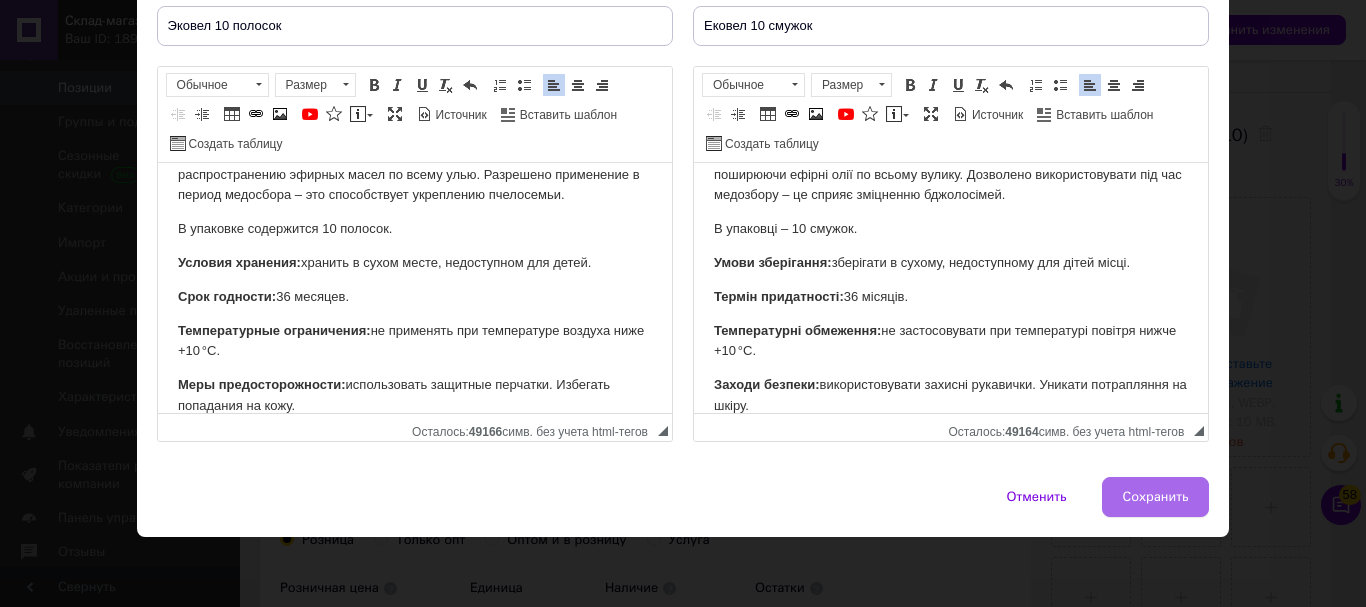 click on "Сохранить" at bounding box center [1156, 497] 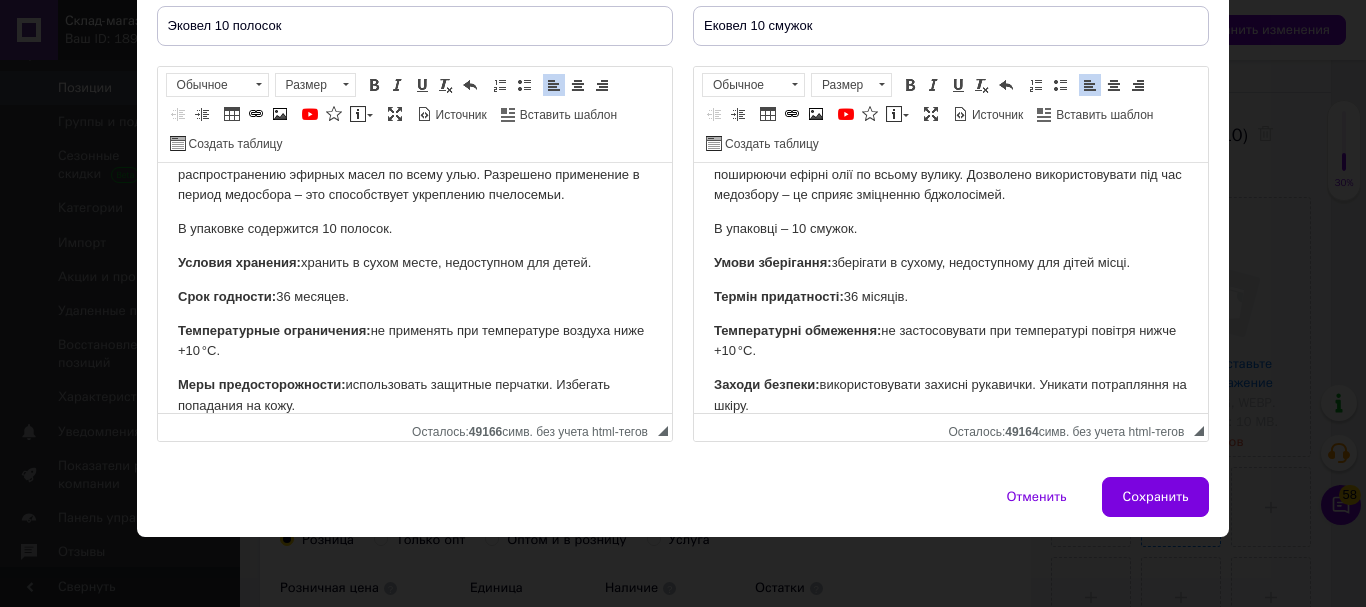 type on "Эковел 10 полосок" 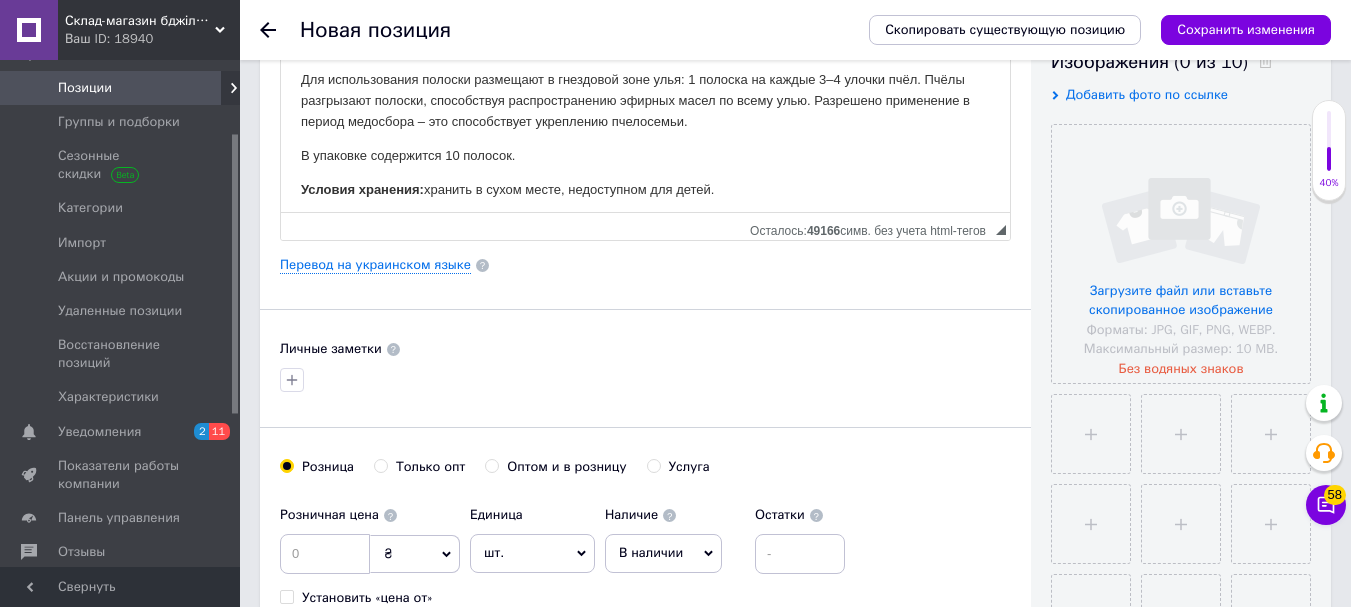 scroll, scrollTop: 500, scrollLeft: 0, axis: vertical 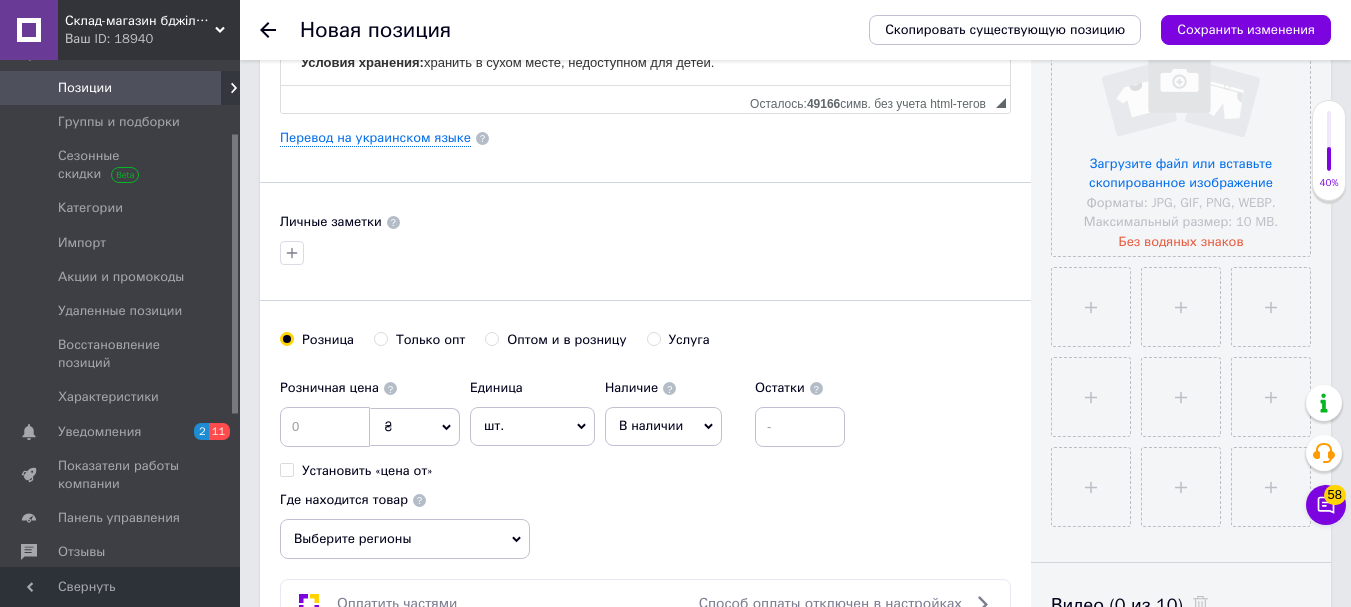 click on "Оптом и в розницу" at bounding box center (491, 338) 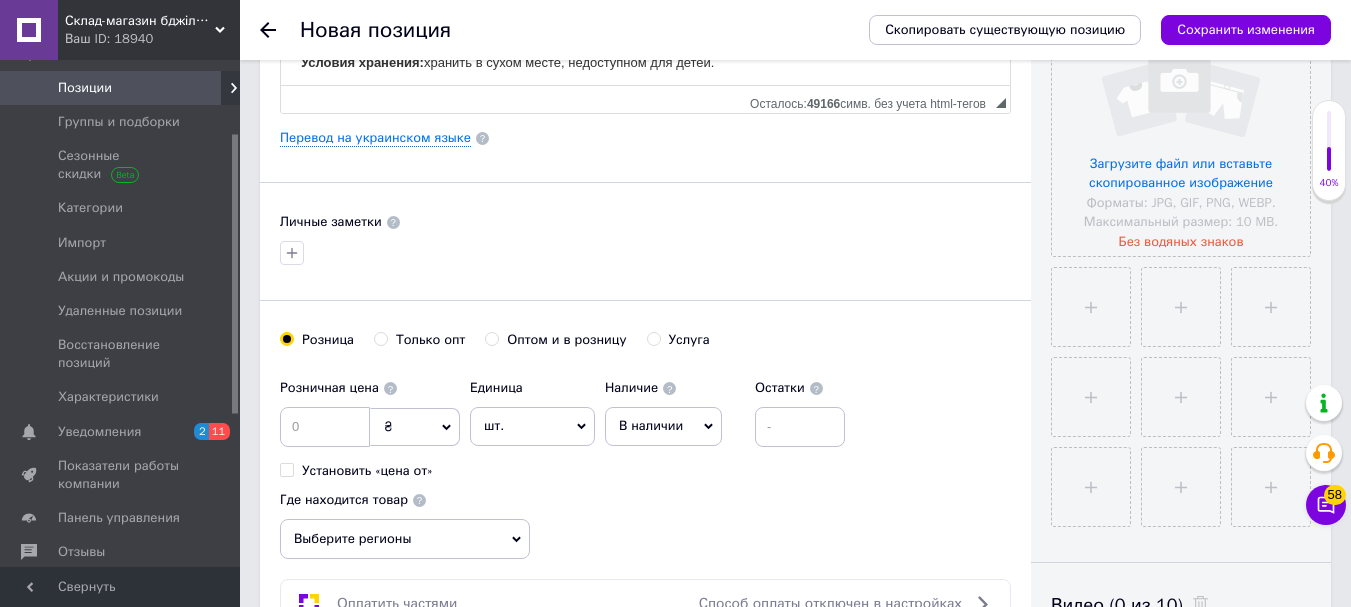 radio on "true" 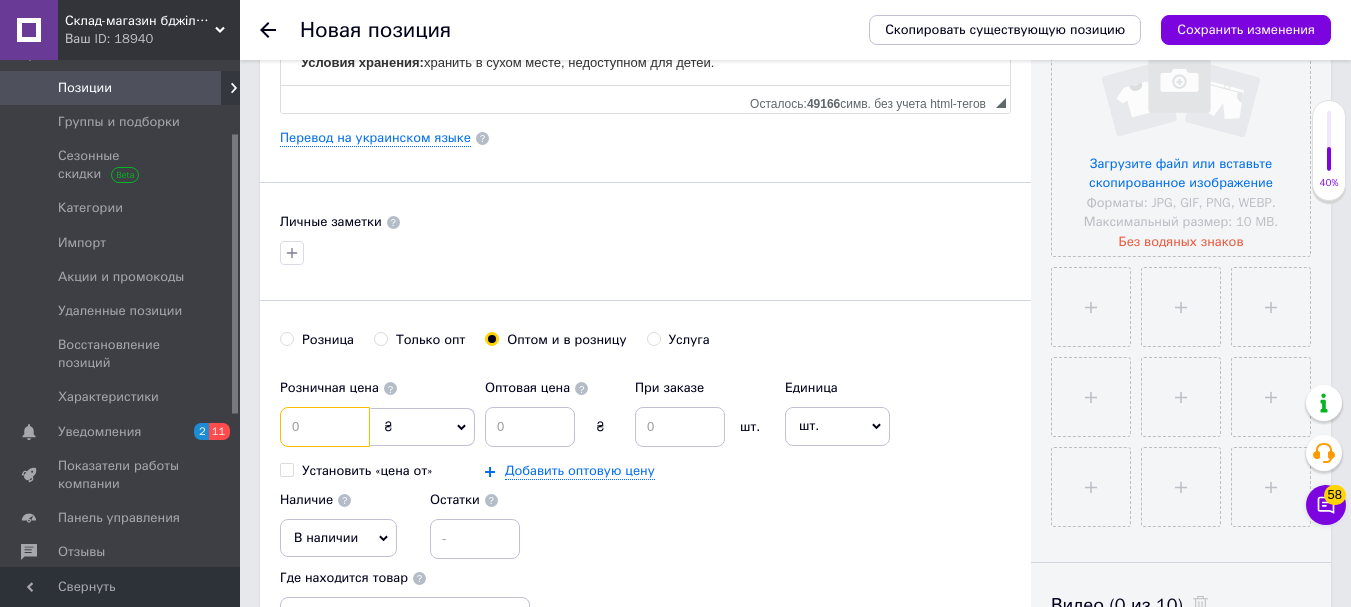 click at bounding box center [325, 427] 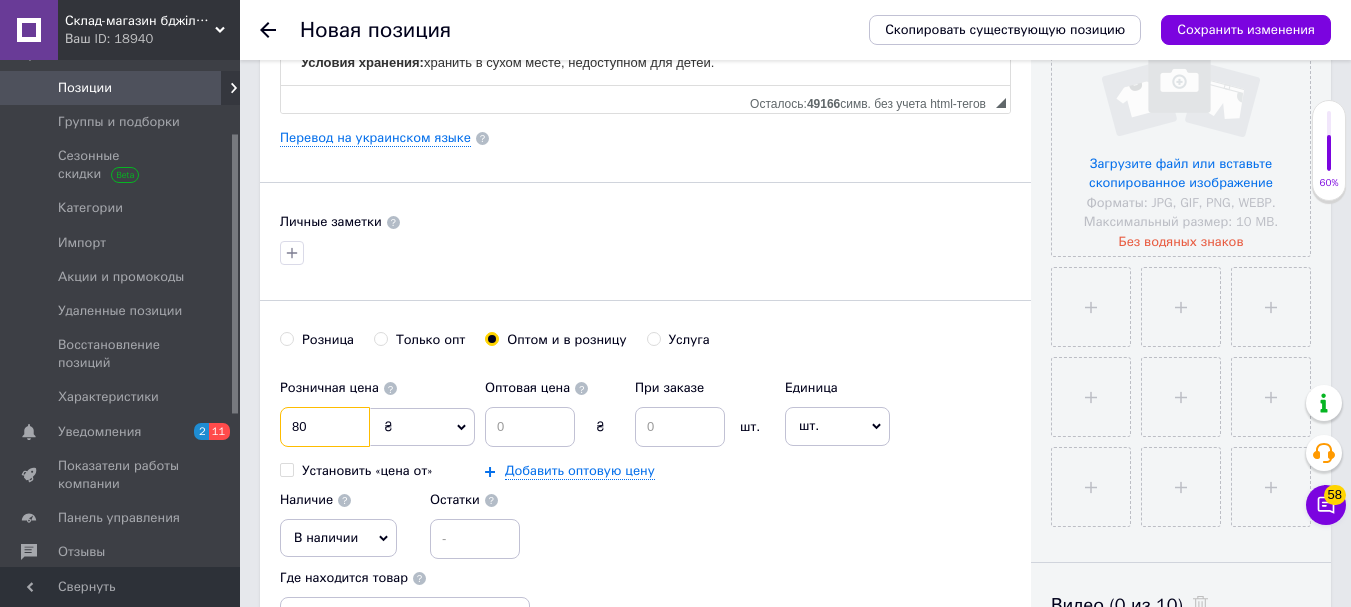 type on "80" 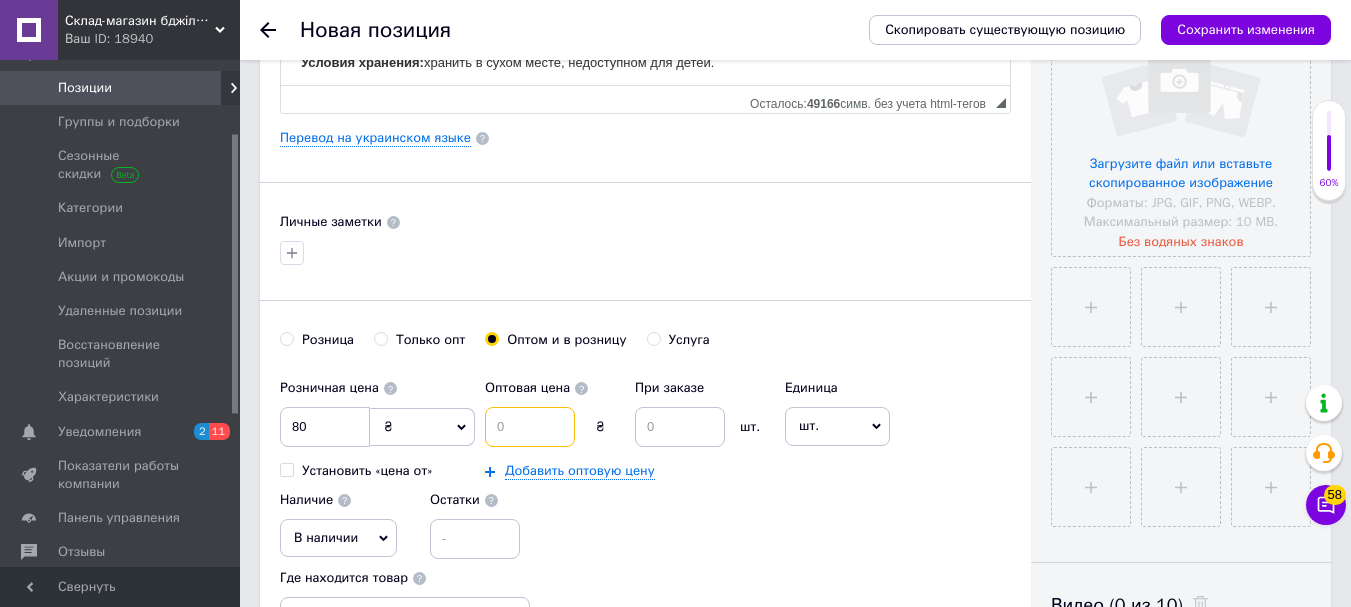 click at bounding box center (530, 427) 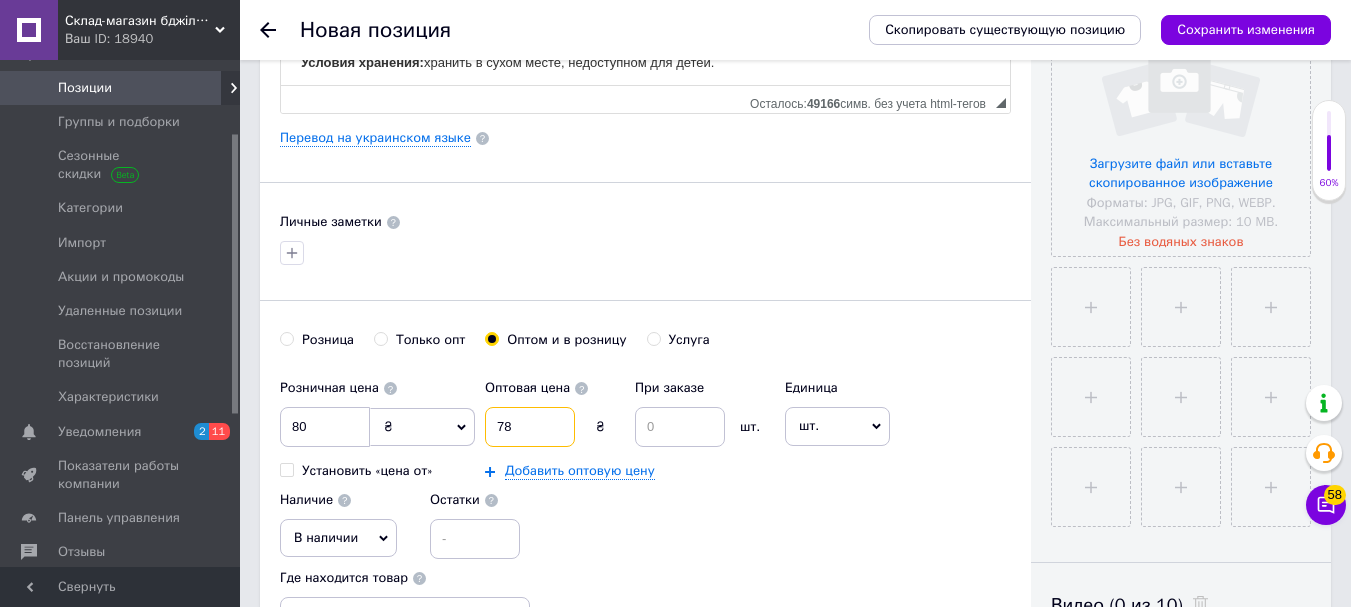 type on "78" 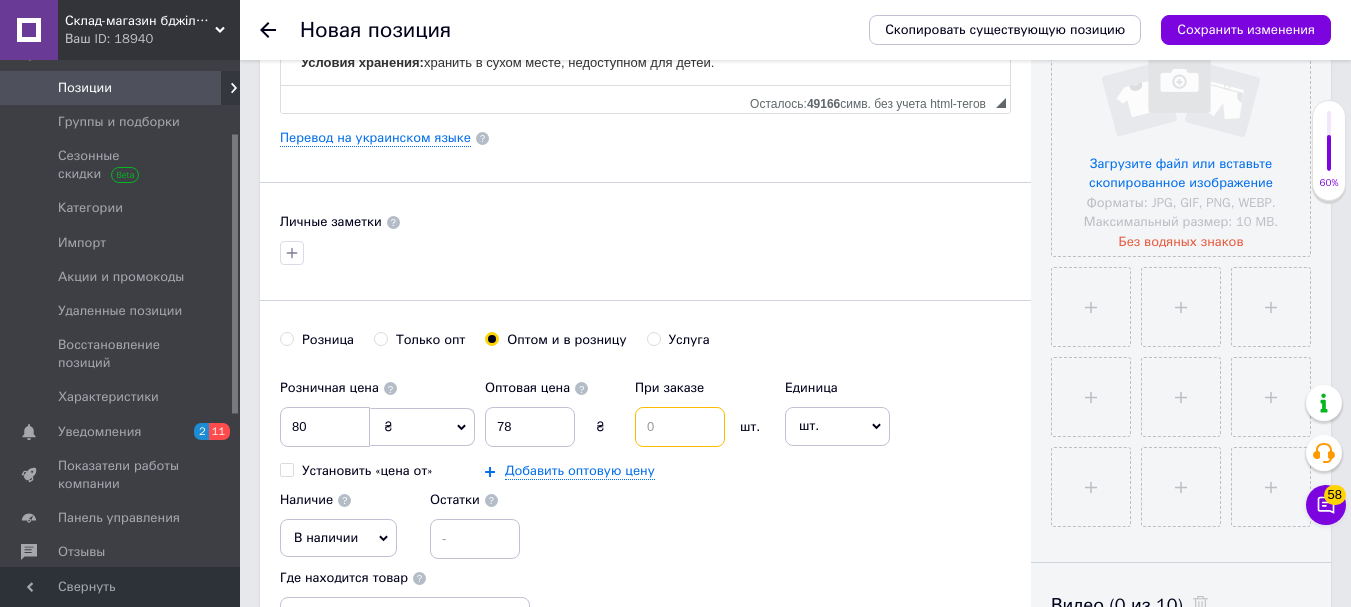 click at bounding box center (680, 427) 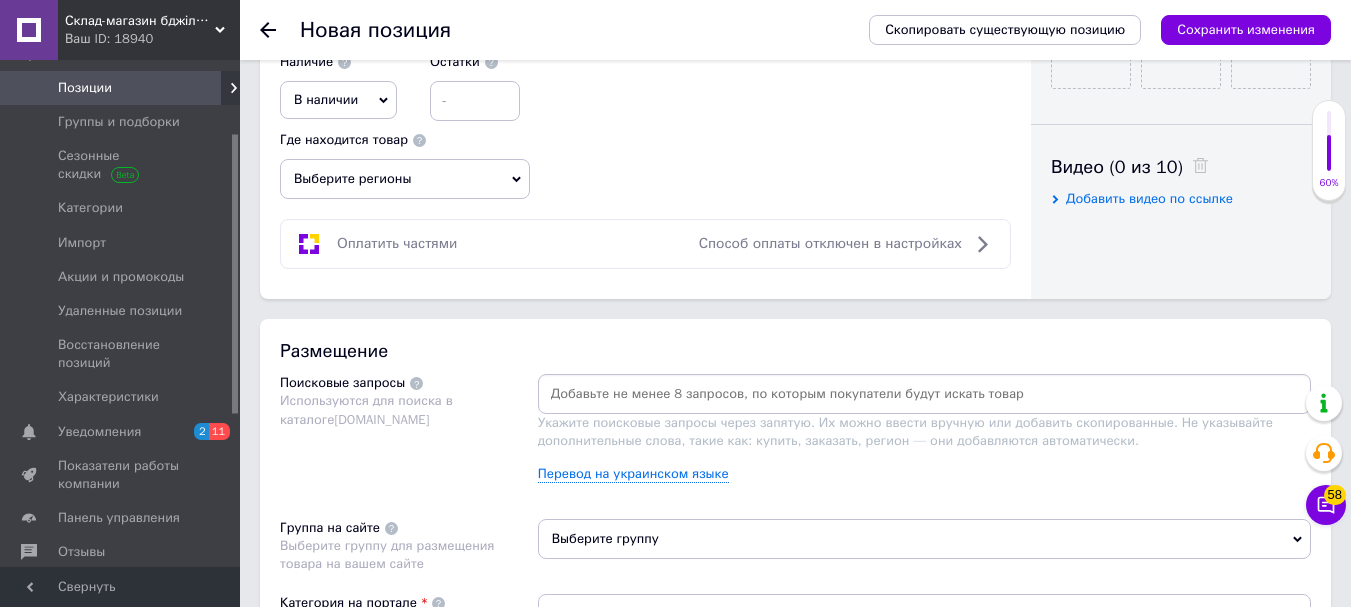 scroll, scrollTop: 1000, scrollLeft: 0, axis: vertical 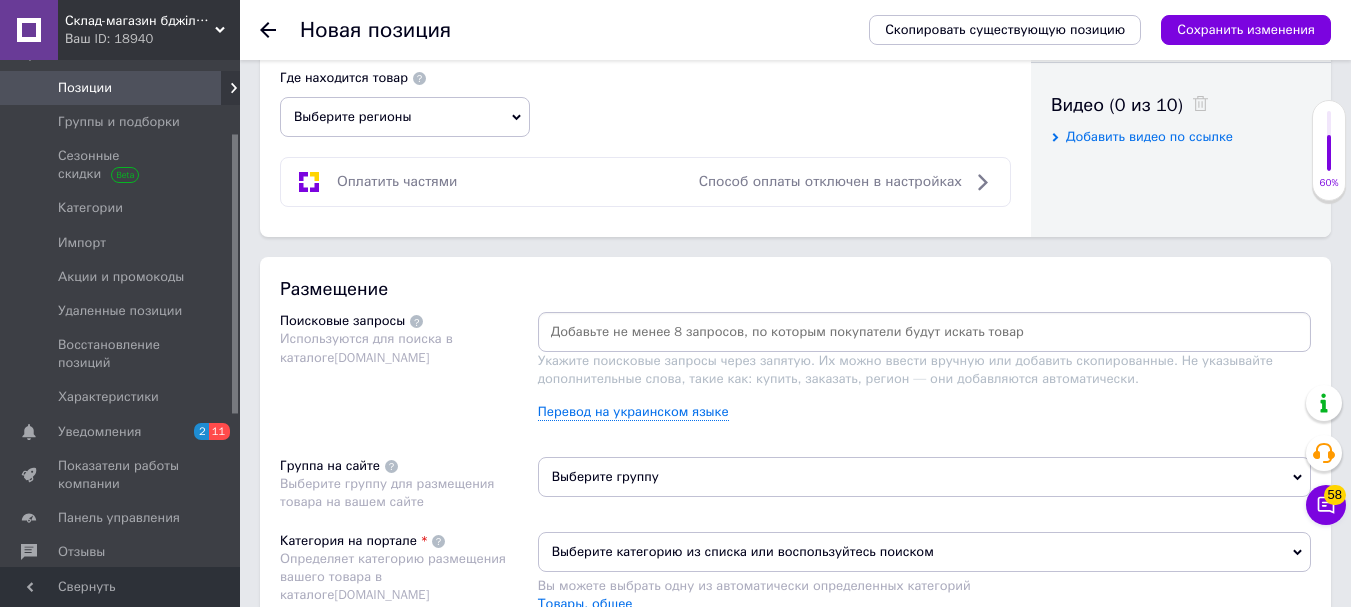 type on "30" 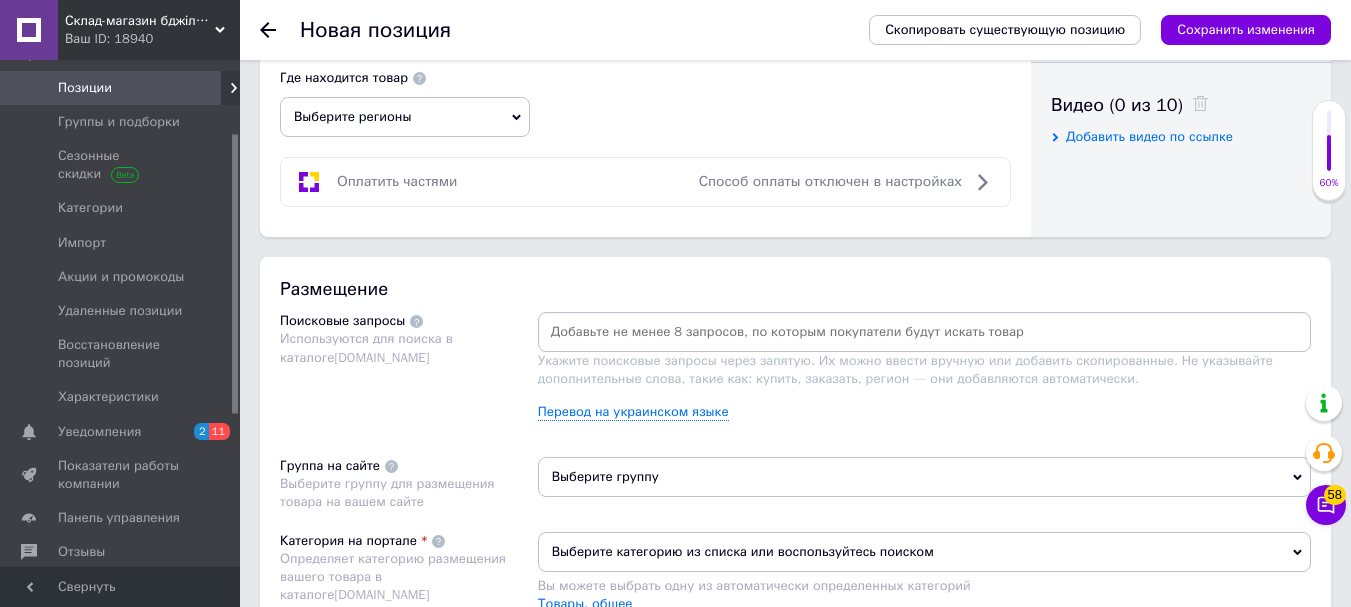 click at bounding box center [924, 332] 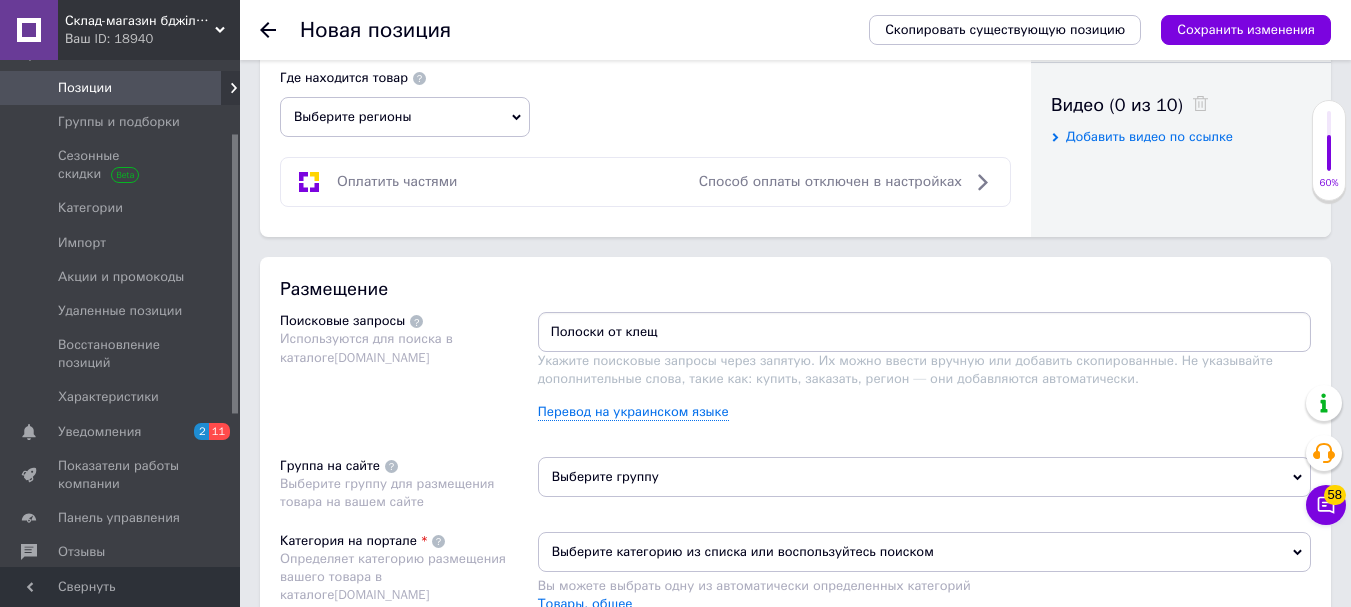 type on "Полоски от клеща" 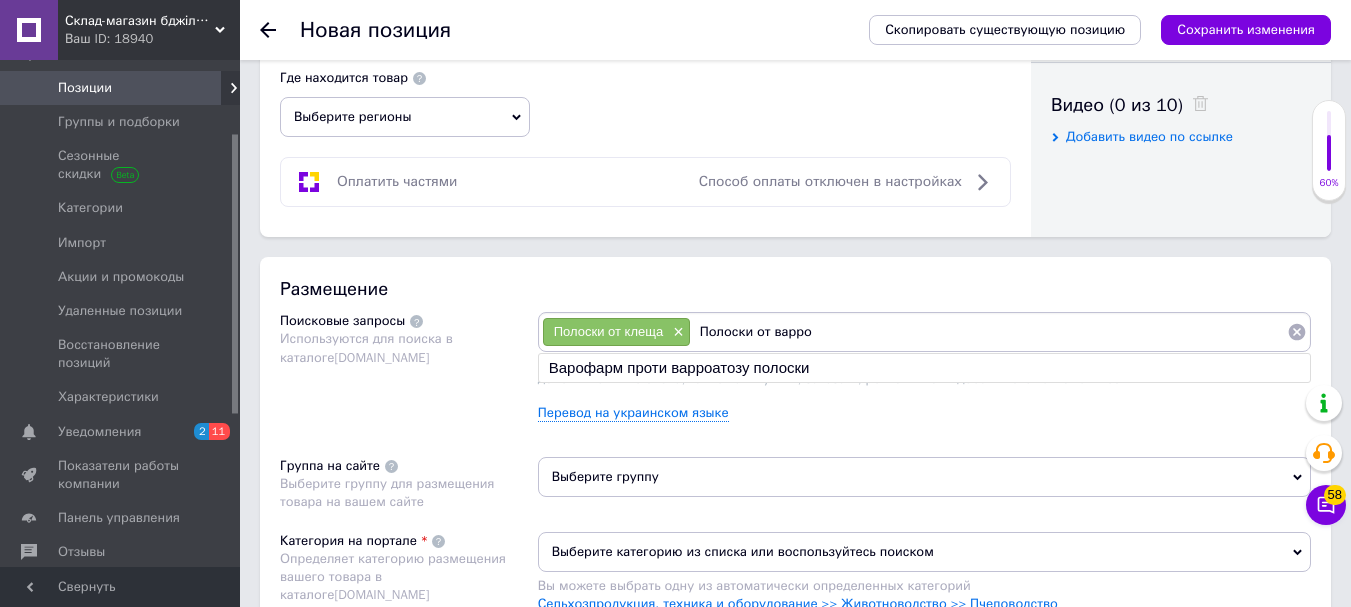 type on "Полоски от варроа" 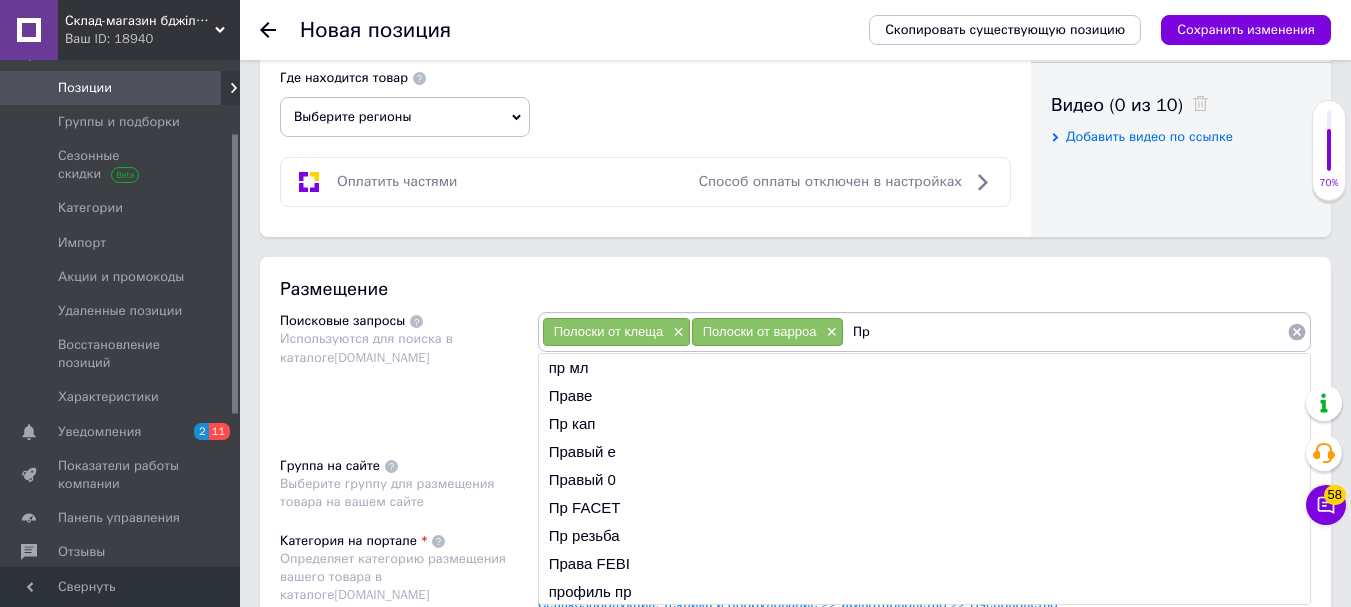 type on "П" 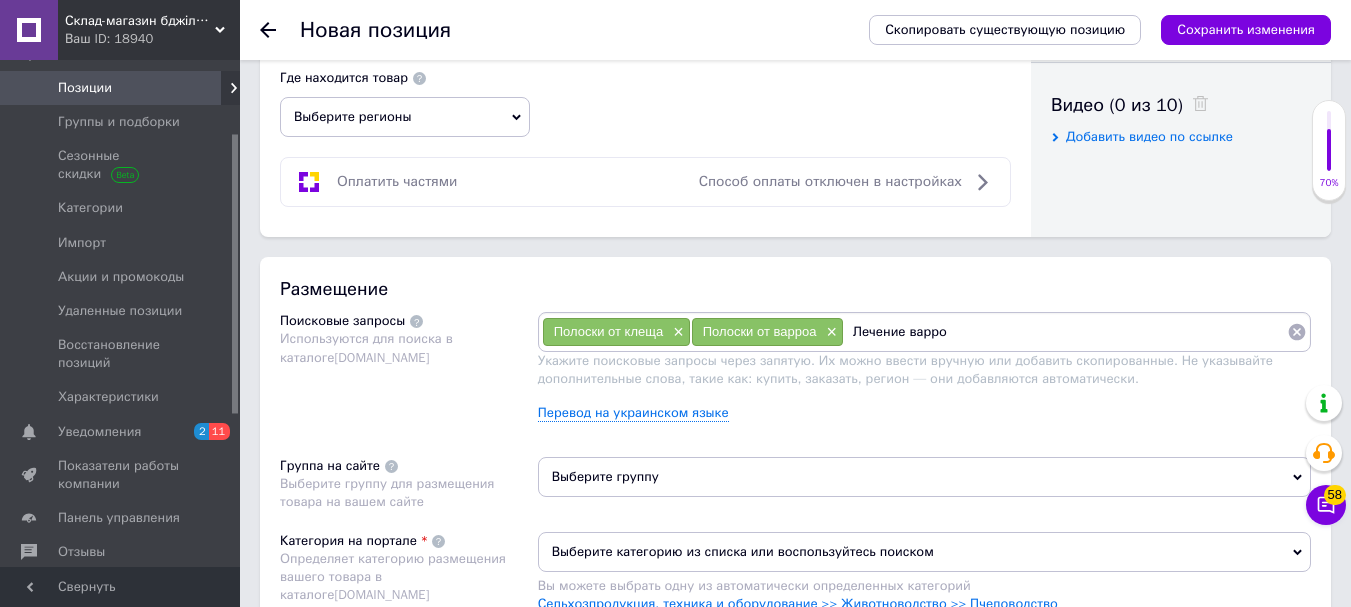 type on "Лечение варроа" 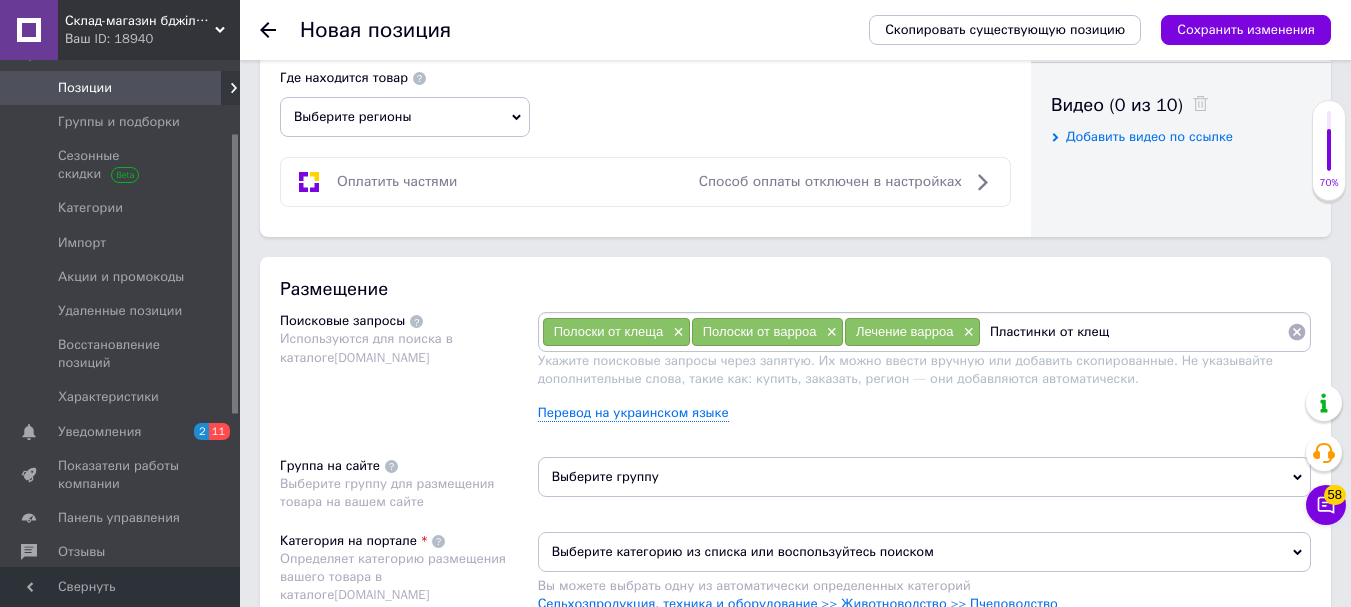 type on "Пластинки от клеща" 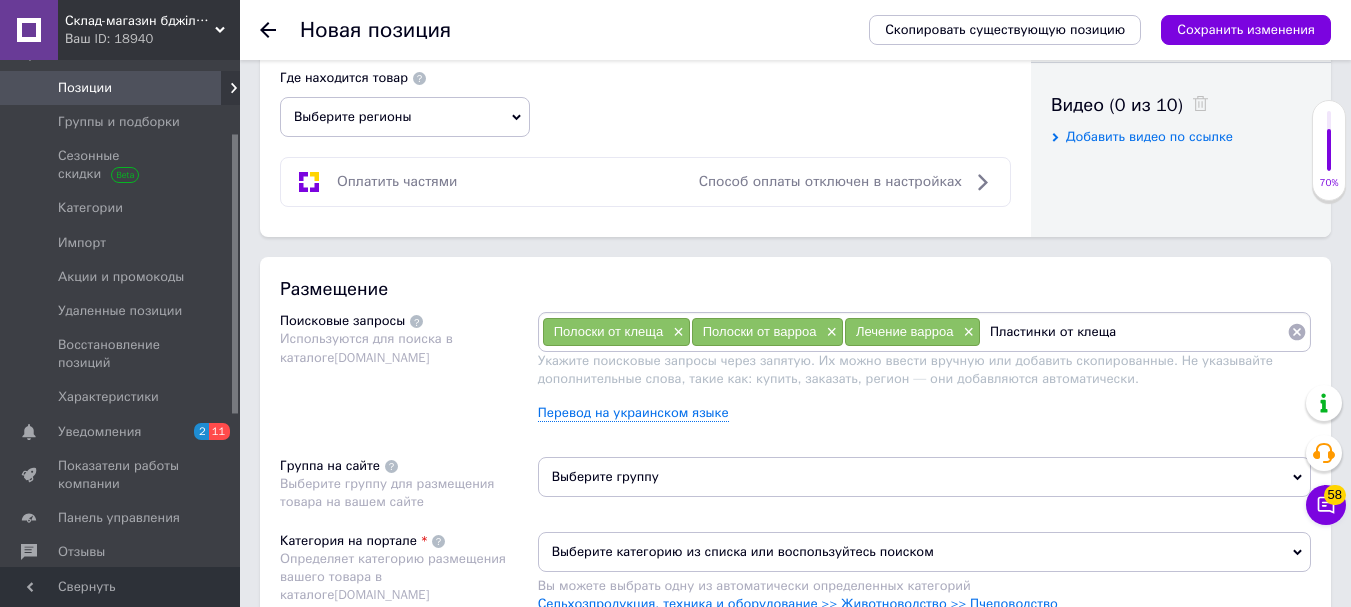 type 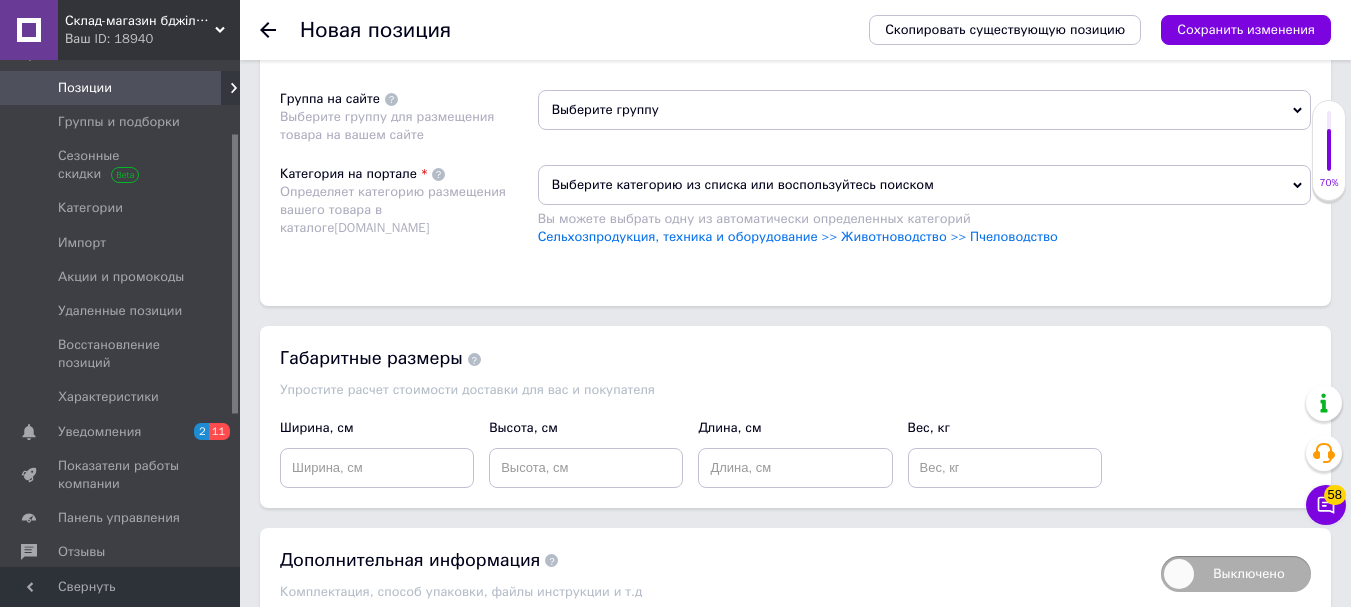 scroll, scrollTop: 1400, scrollLeft: 0, axis: vertical 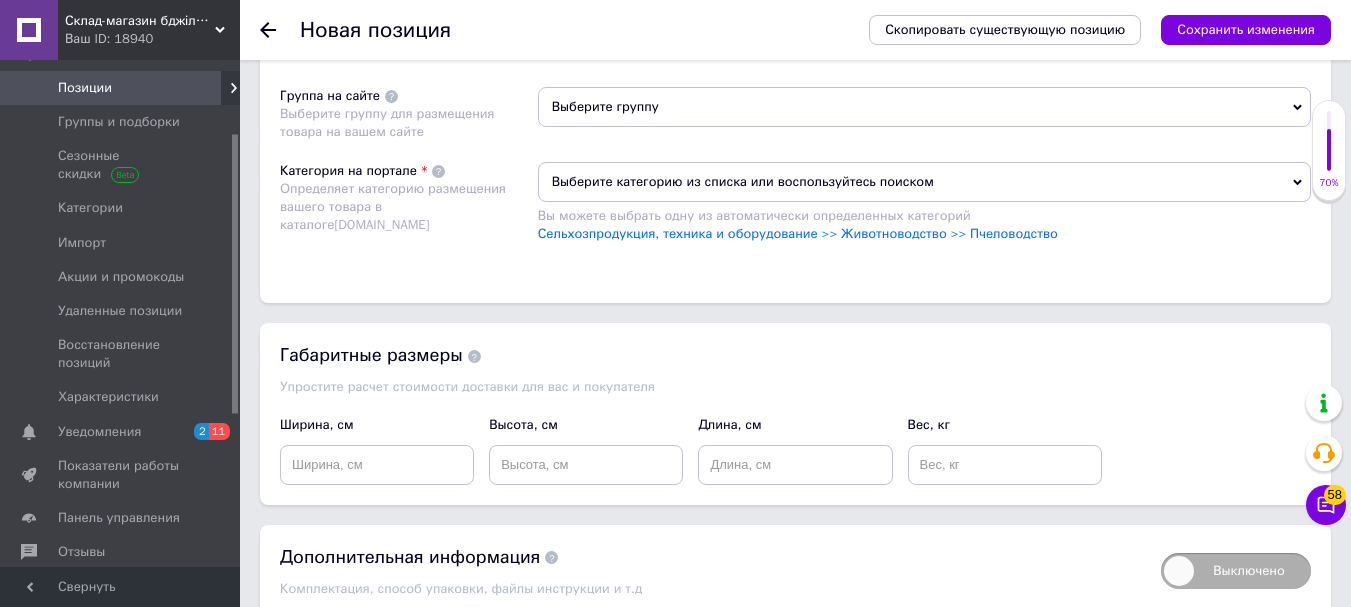 click on "Выберите группу" at bounding box center [924, 107] 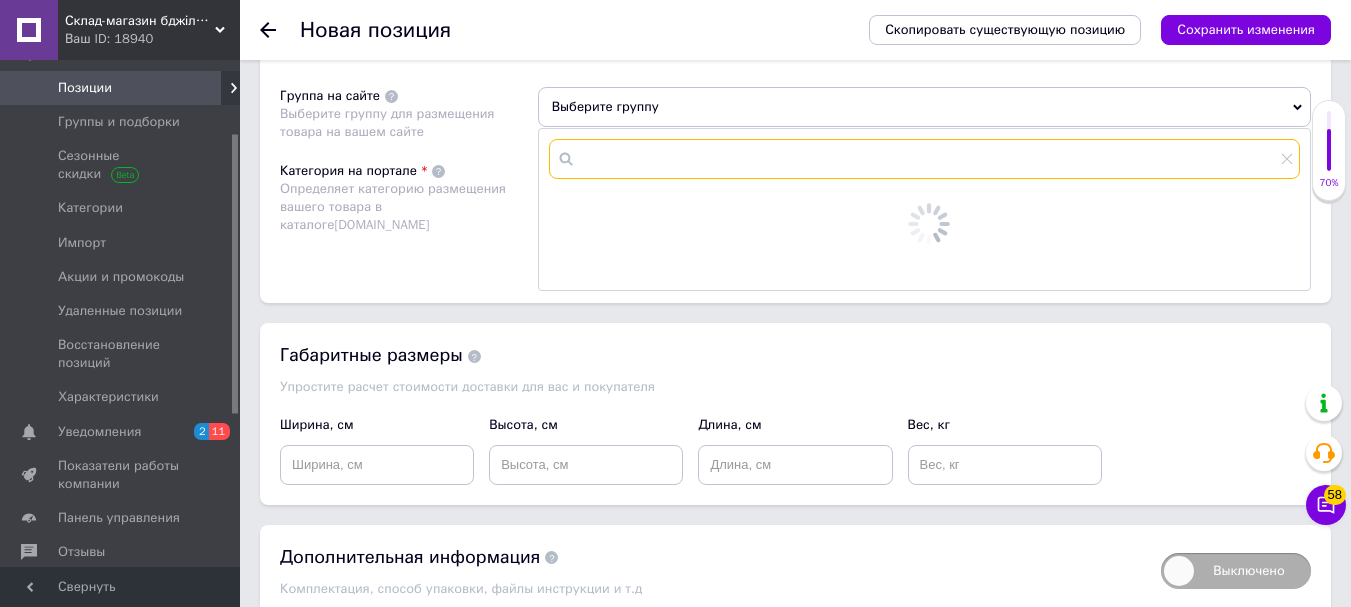 click at bounding box center [924, 159] 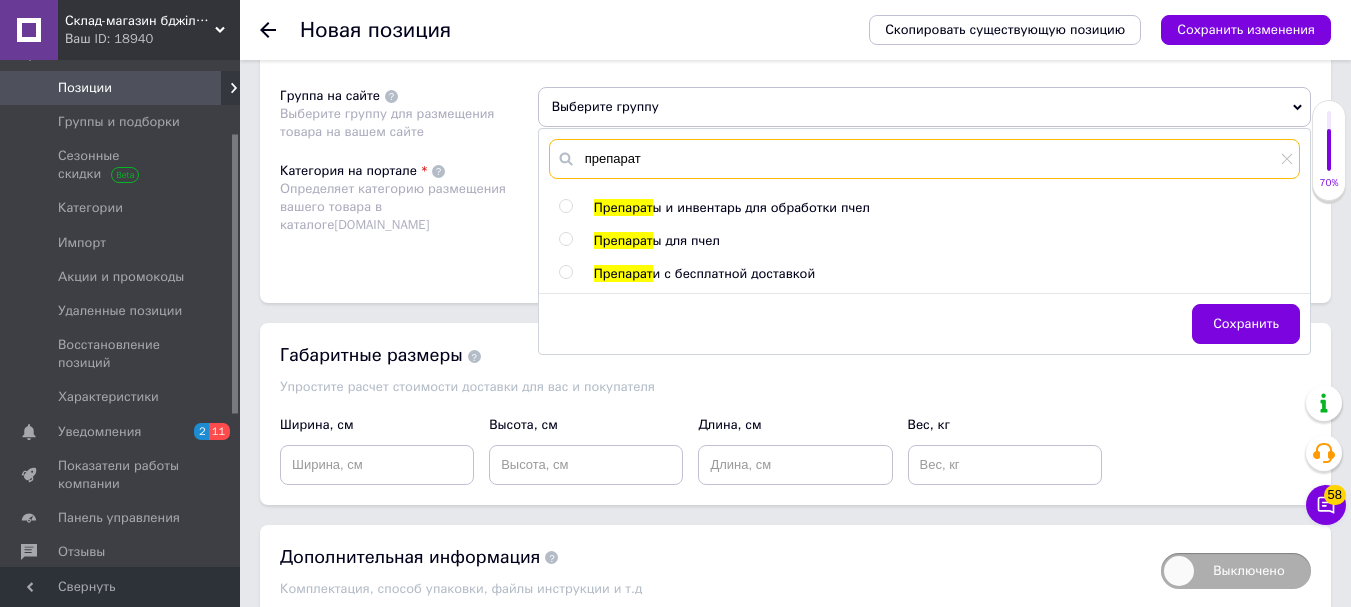type on "препарат" 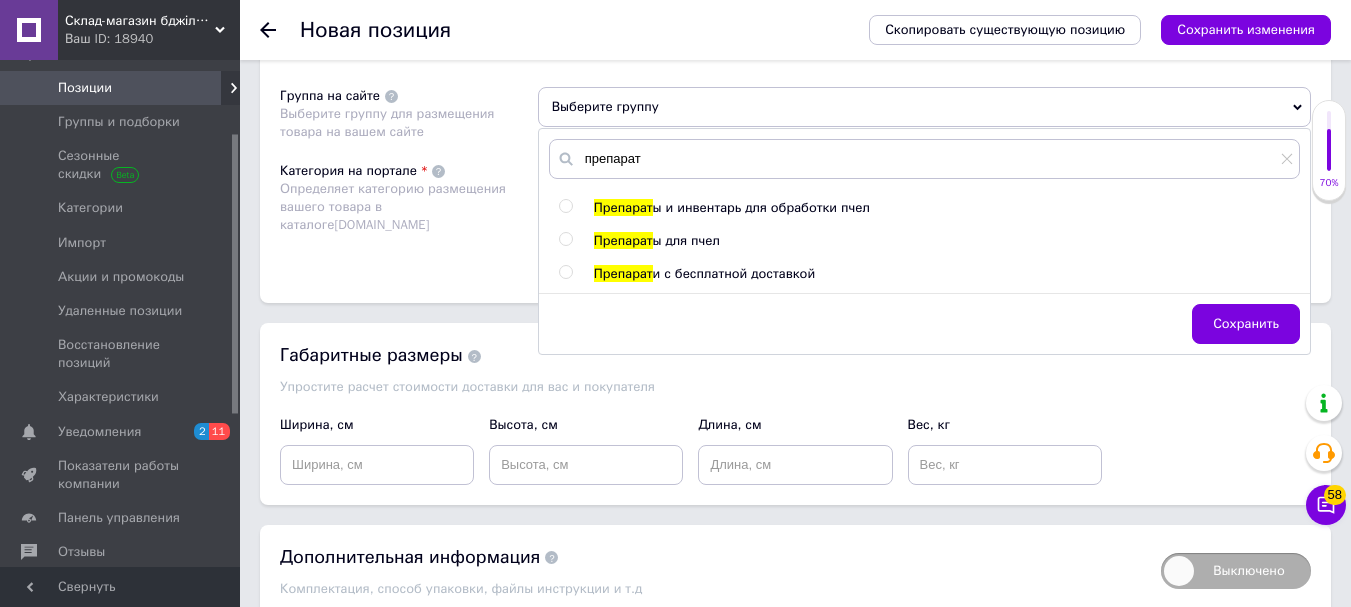 click at bounding box center [565, 239] 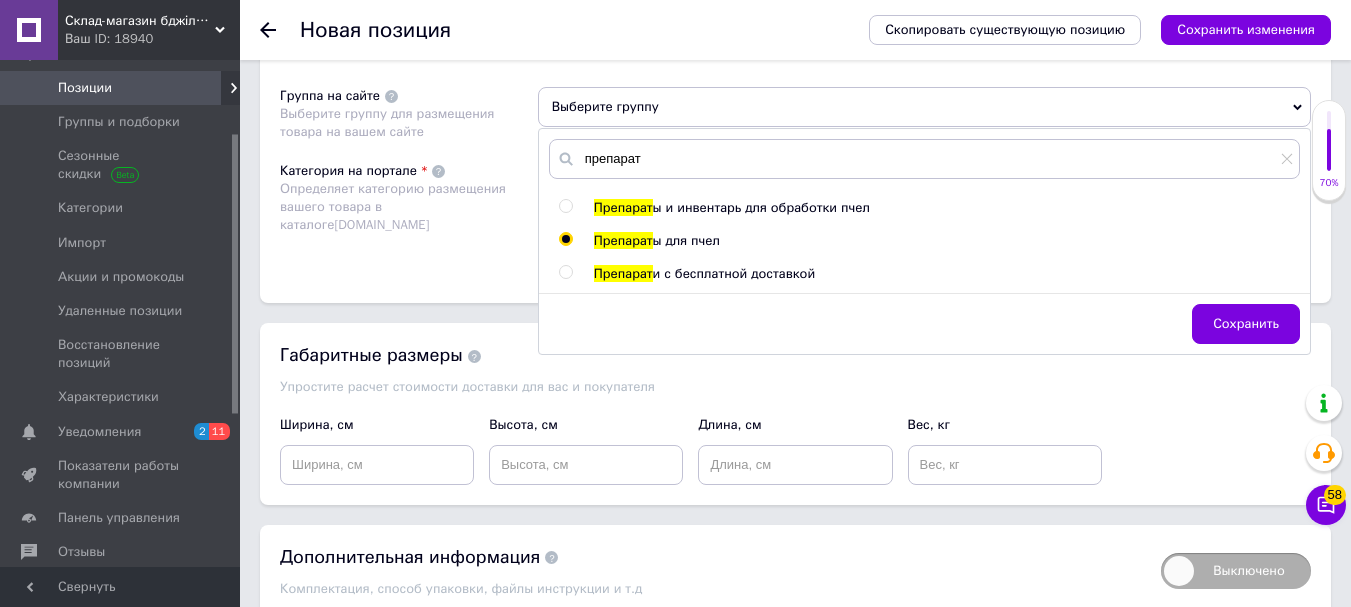 radio on "true" 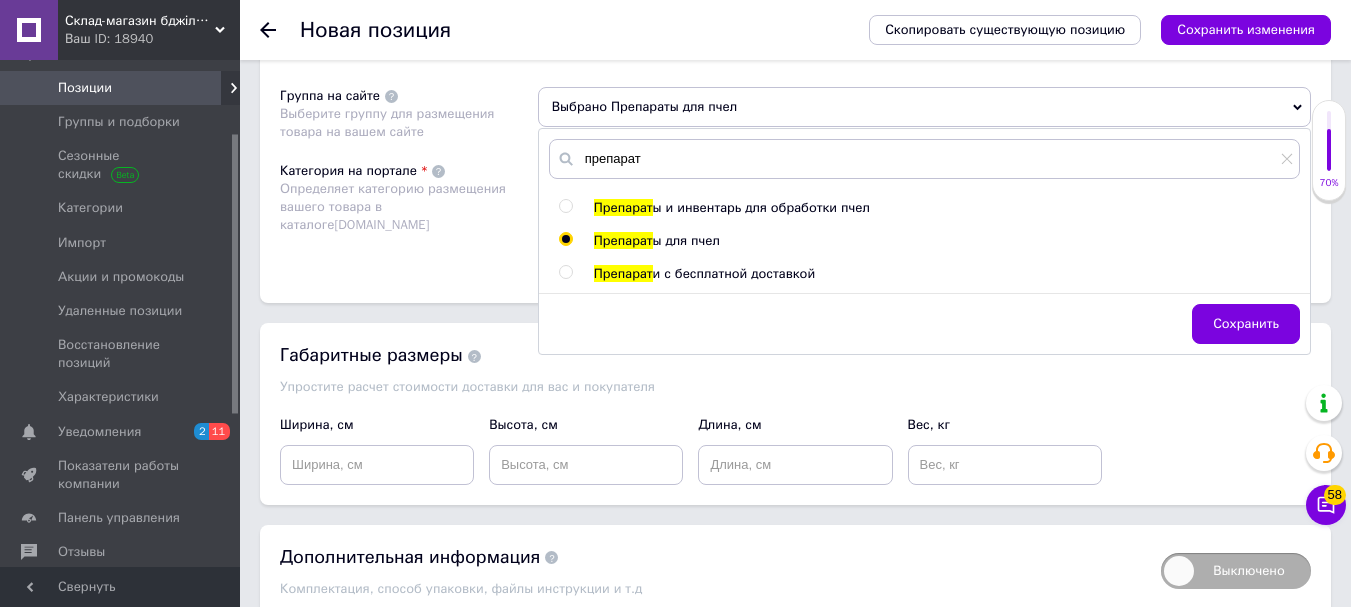 click on "Категория на портале Определяет категорию размещения вашего товара в каталоге  [DOMAIN_NAME]" at bounding box center (409, 212) 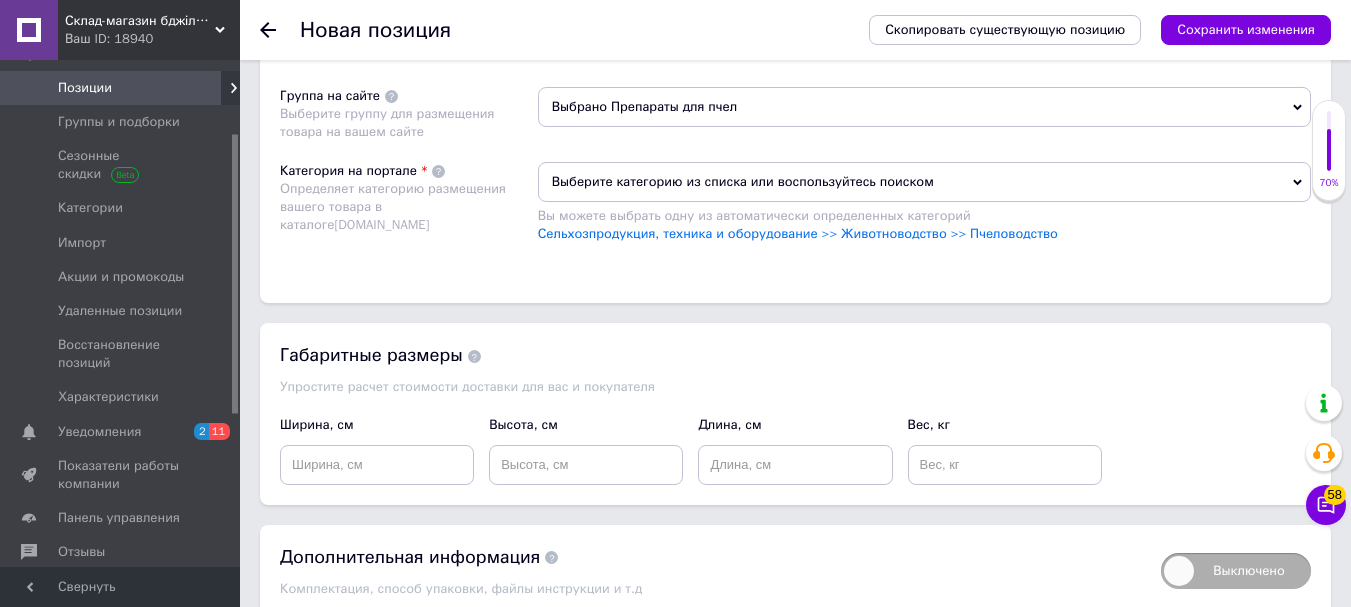 click on "Выберите категорию из списка или воспользуйтесь поиском" at bounding box center [924, 182] 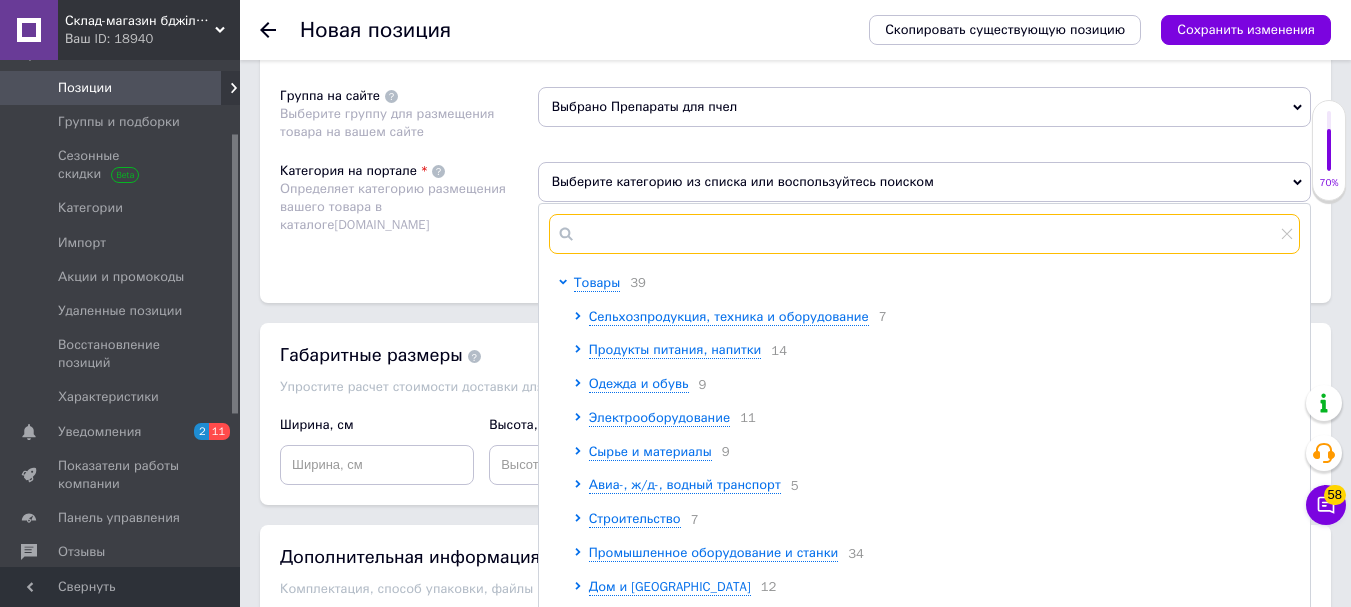 click at bounding box center (924, 234) 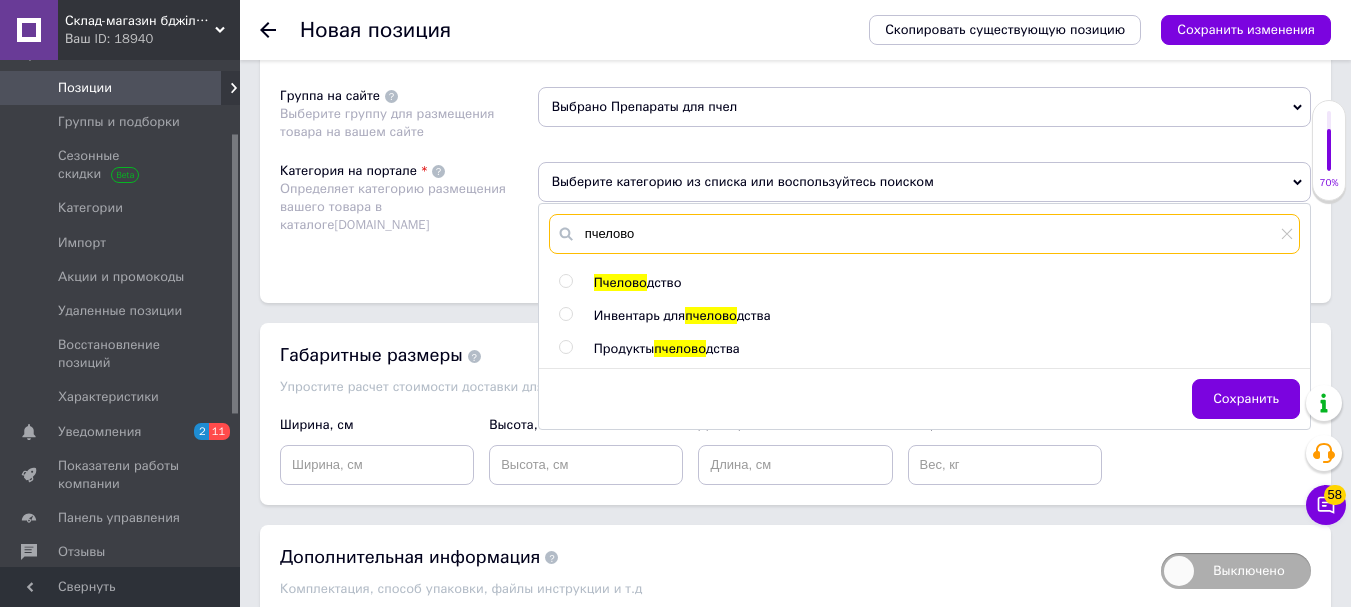 type on "пчелово" 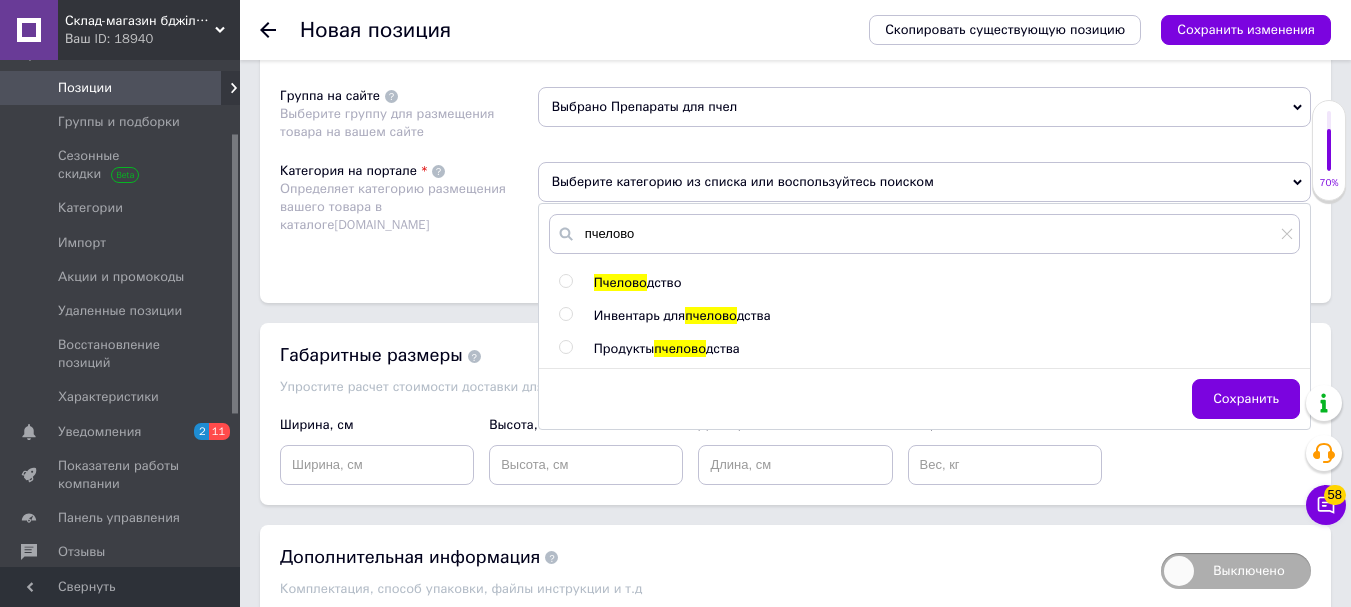 click at bounding box center (565, 281) 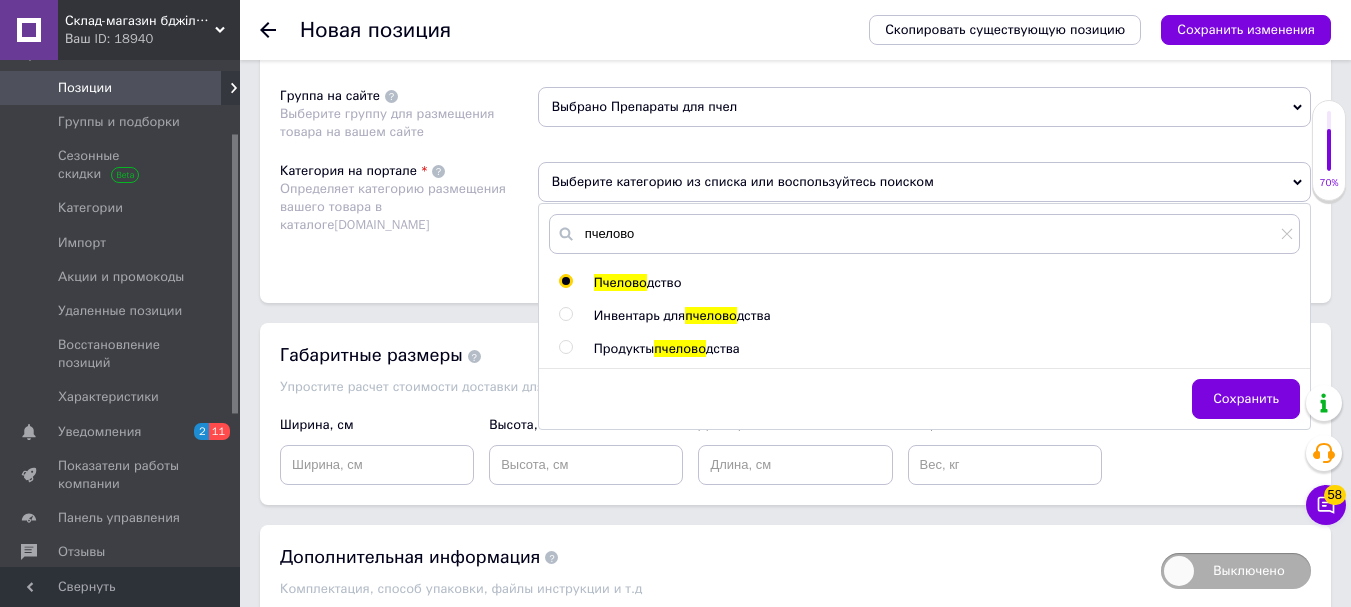 radio on "true" 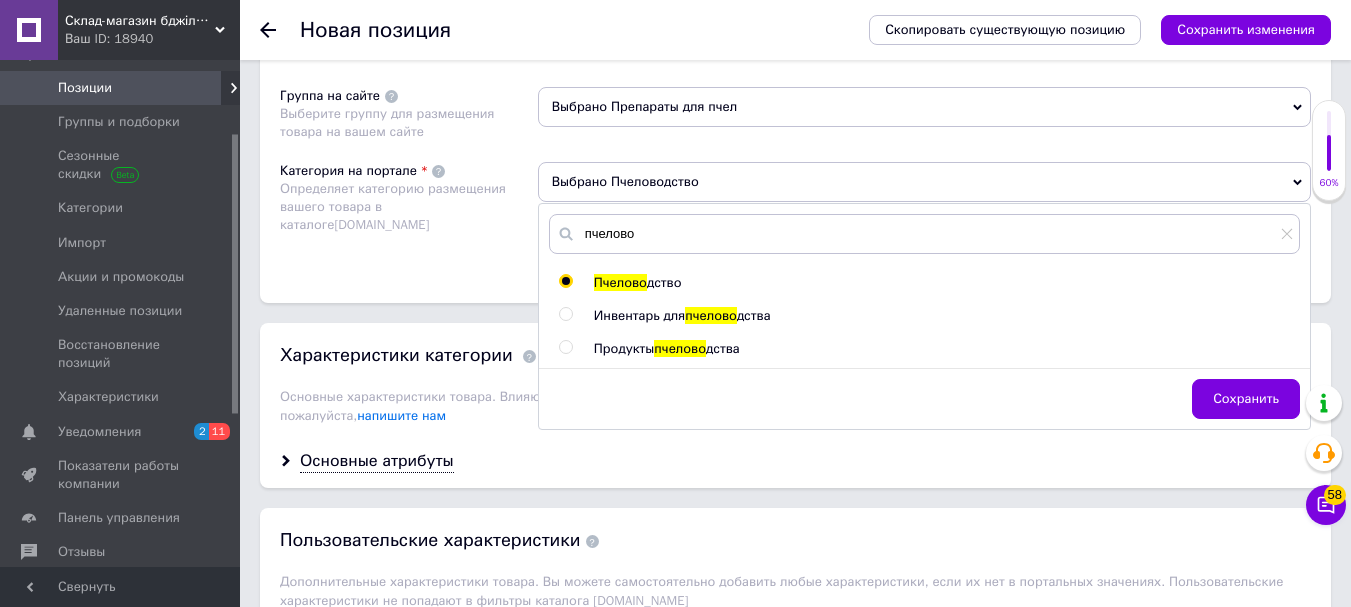 click on "Размещение Поисковые запросы Используются для поиска в каталоге  [DOMAIN_NAME] Полоски от клеща × Полоски от варроа × Лечение варроа × Пластинки от клеща × Укажите поисковые запросы через запятую.
Их можно ввести вручную или добавить скопированные.
Не указывайте дополнительные слова,
такие как: купить, заказать, регион — они добавляются автоматически. Перевод на украинском языке Группа на сайте Выберите группу для размещения товара на вашем сайте Выбрано Препараты для пчел Категория на портале Определяет категорию размещения вашего товара в каталоге  [DOMAIN_NAME]" at bounding box center [795, 80] 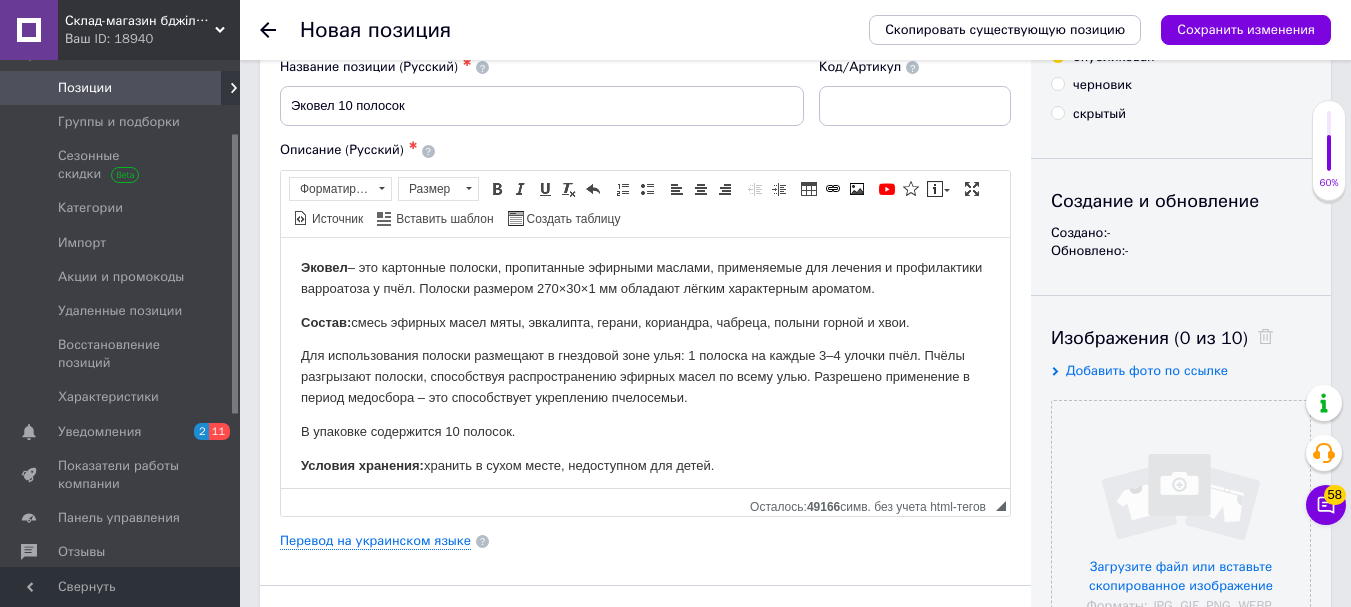scroll, scrollTop: 0, scrollLeft: 0, axis: both 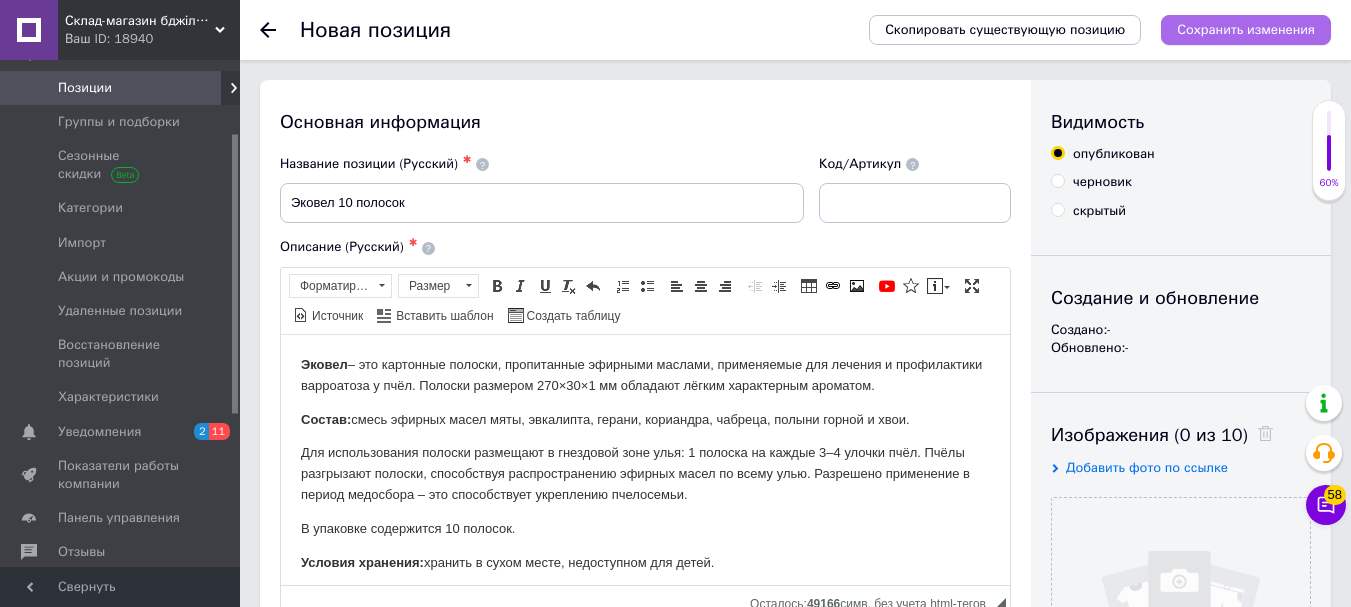 click on "Сохранить изменения" at bounding box center [1246, 29] 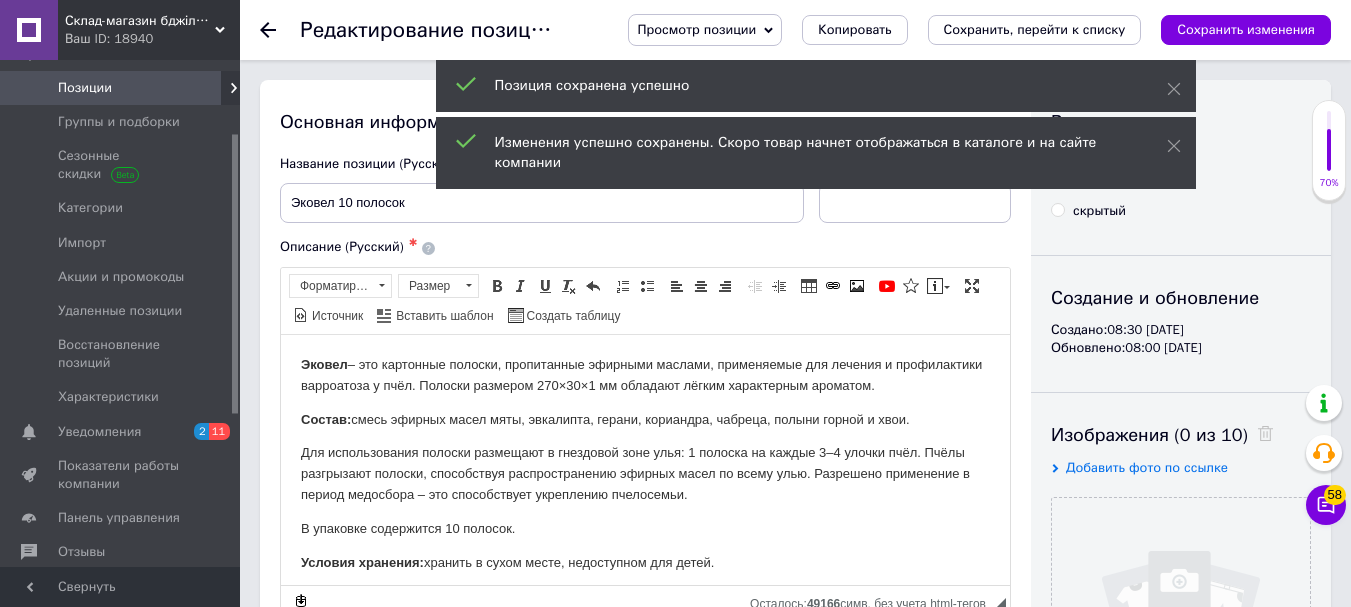 scroll, scrollTop: 0, scrollLeft: 0, axis: both 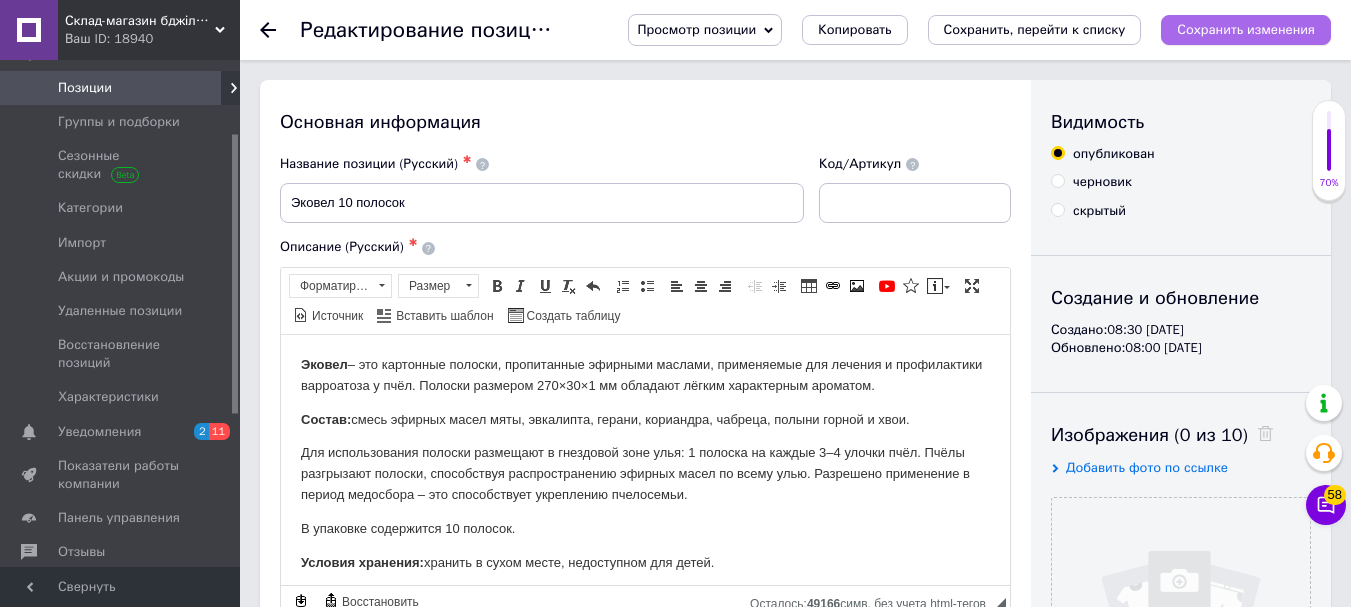 click on "Сохранить изменения" at bounding box center (1246, 29) 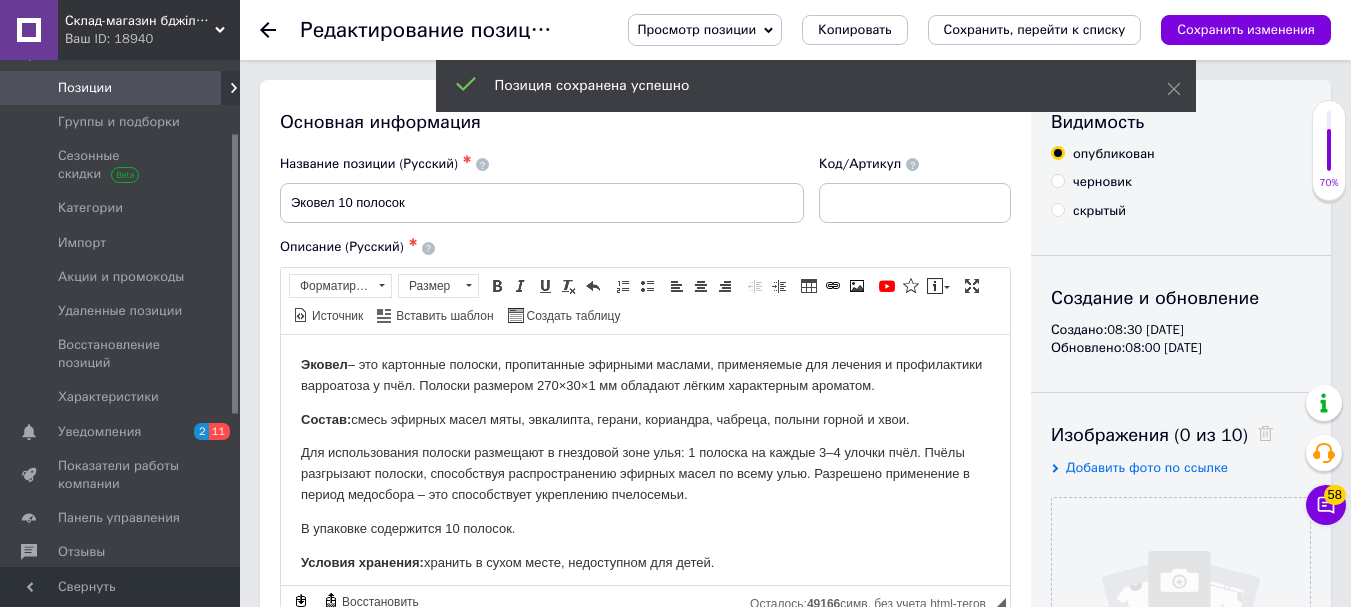 click 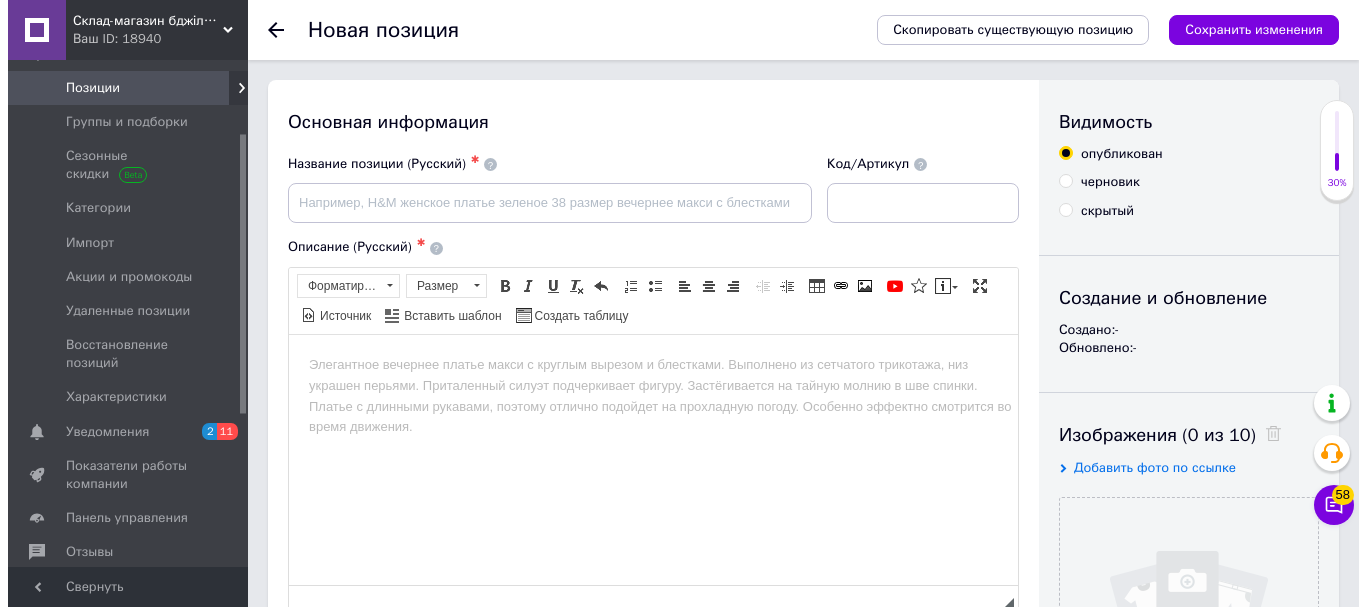 scroll, scrollTop: 400, scrollLeft: 0, axis: vertical 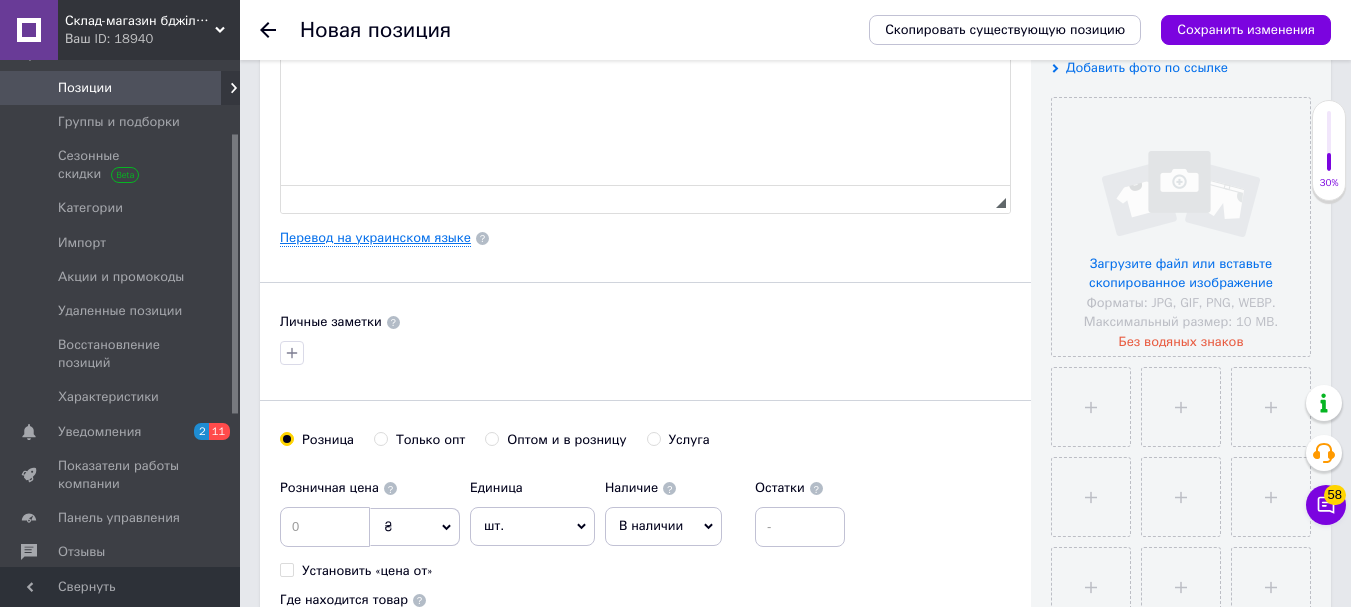click on "Перевод на украинском языке" at bounding box center [375, 238] 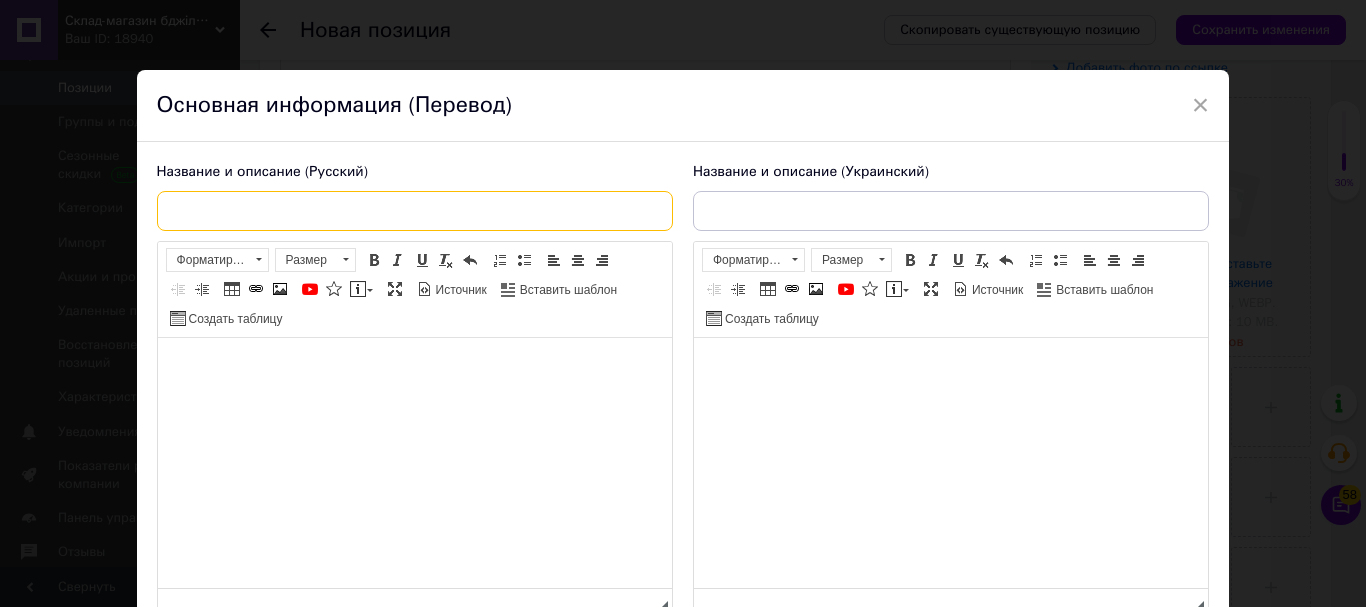 click at bounding box center (415, 211) 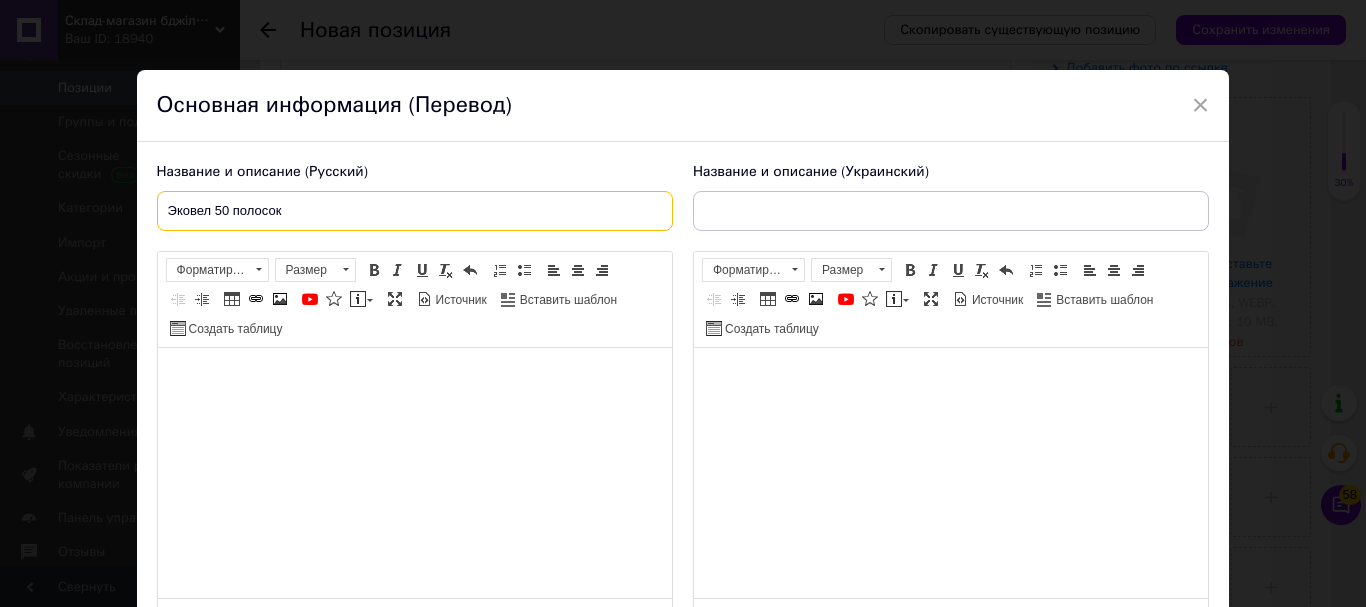 type on "Эковел 50 полосок" 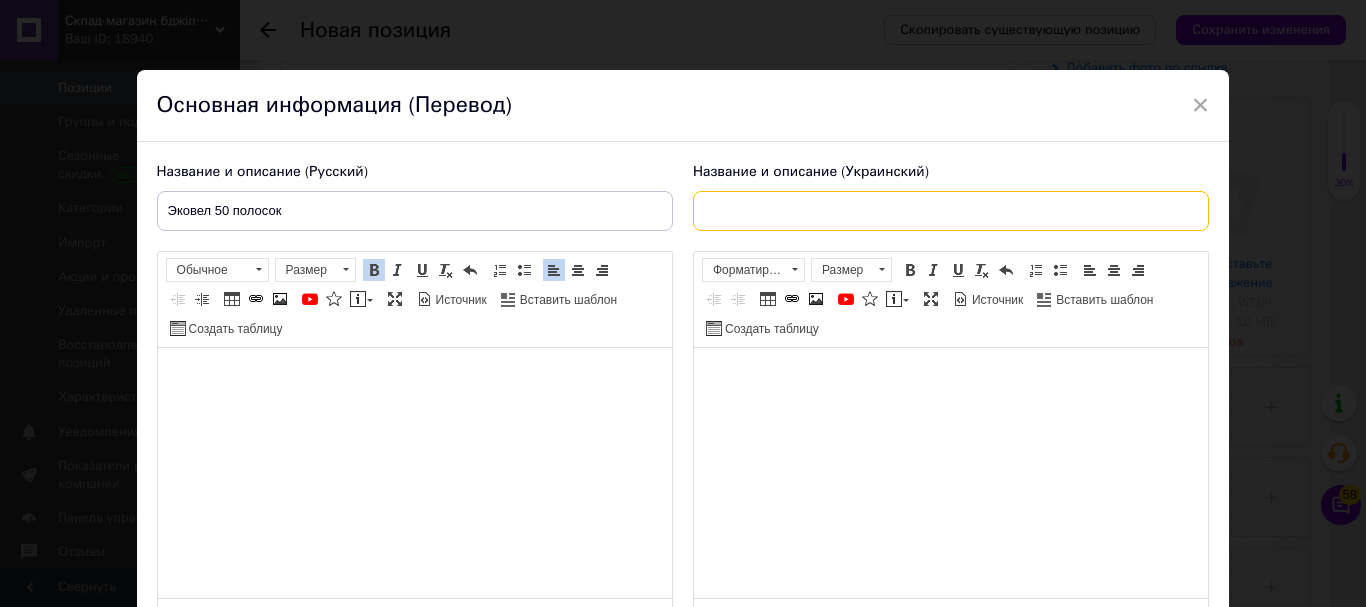 click at bounding box center [951, 211] 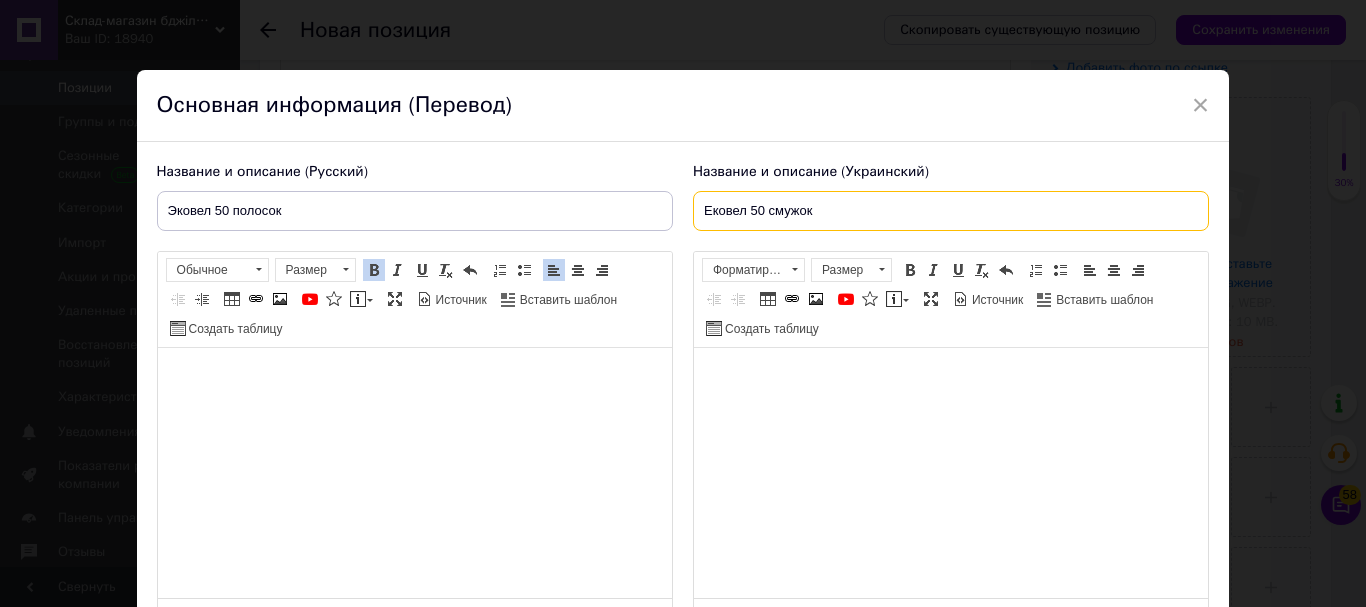 scroll, scrollTop: 185, scrollLeft: 0, axis: vertical 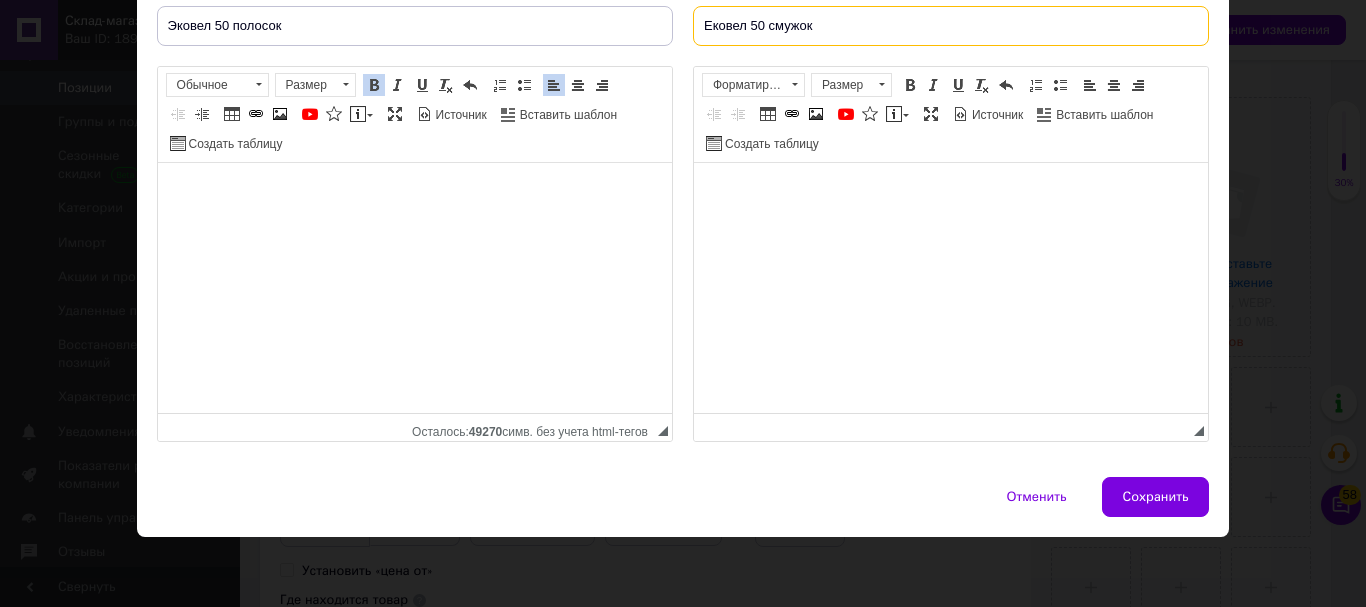 type on "Ековел 50 смужок" 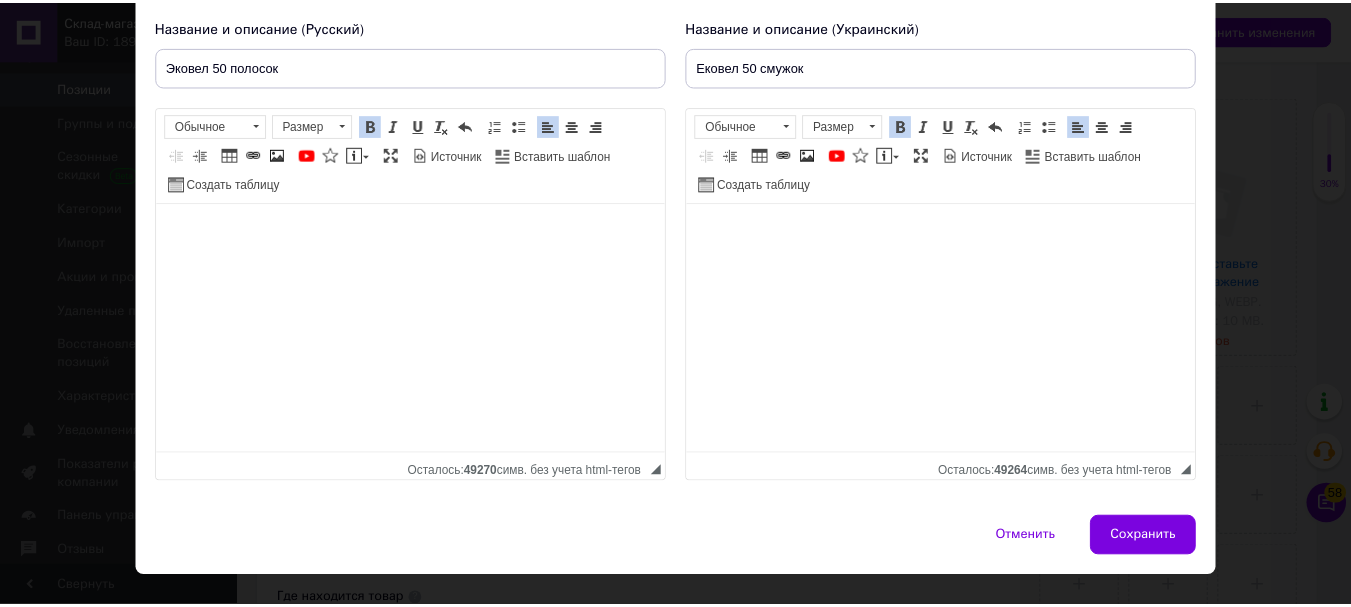scroll, scrollTop: 185, scrollLeft: 0, axis: vertical 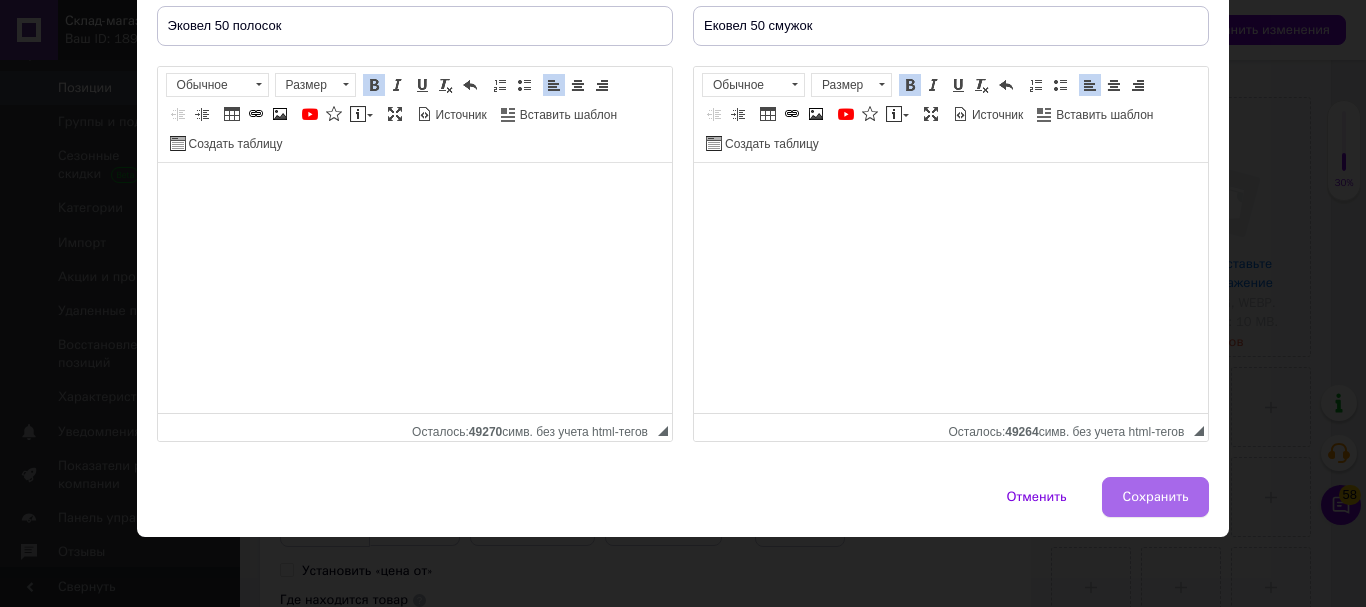 click on "Сохранить" at bounding box center [1156, 497] 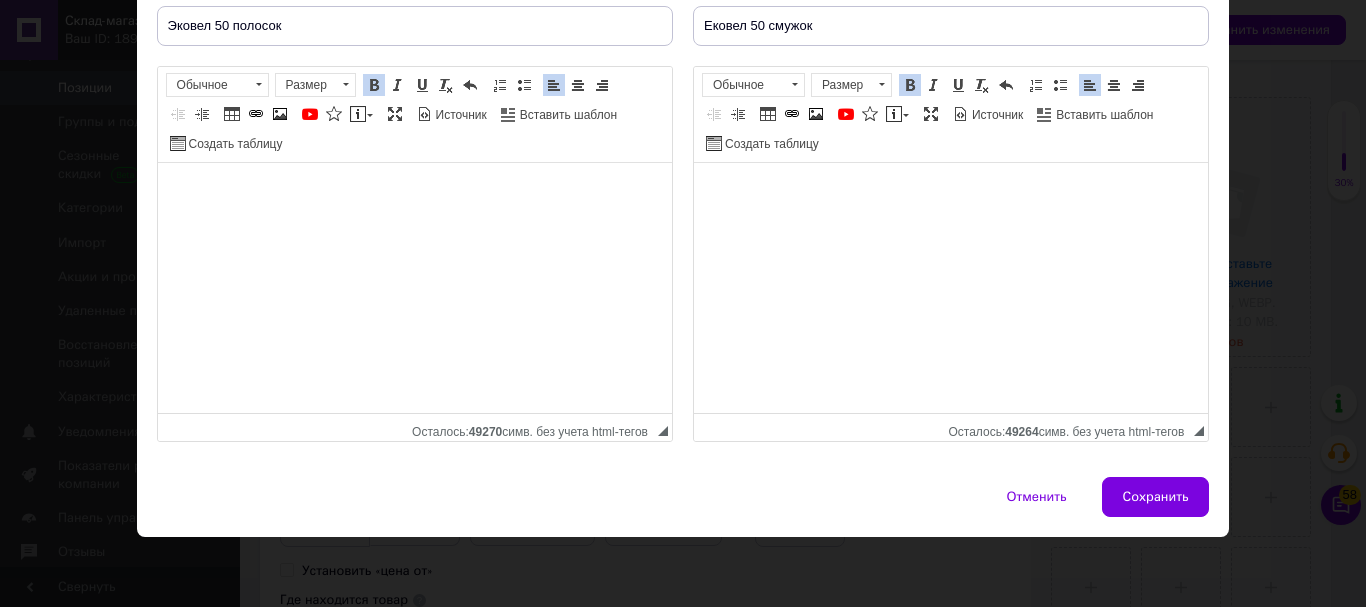 type on "Эковел 50 полосок" 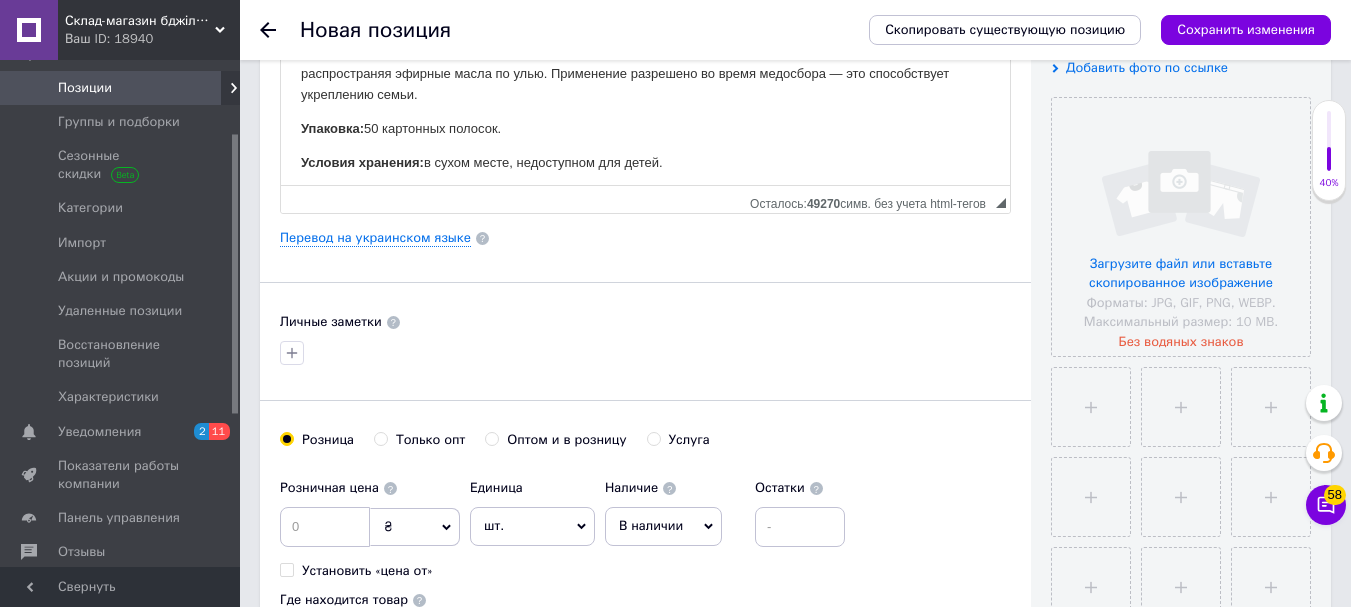 click on "Оптом и в розницу" at bounding box center (491, 438) 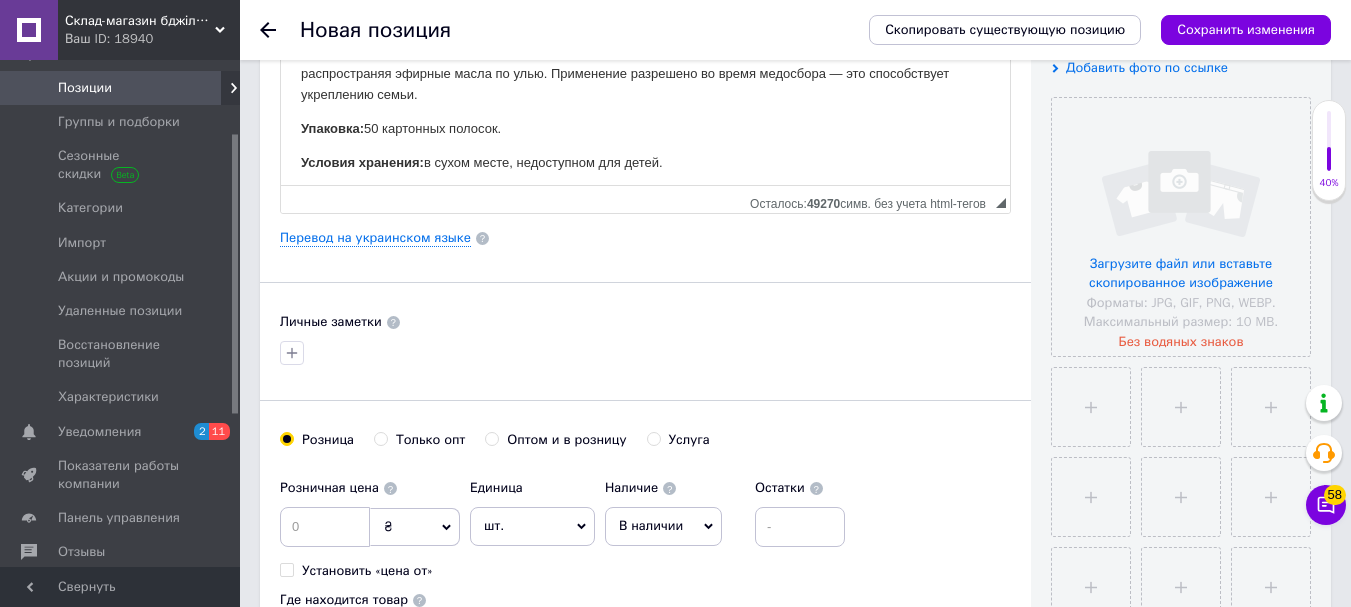 radio on "true" 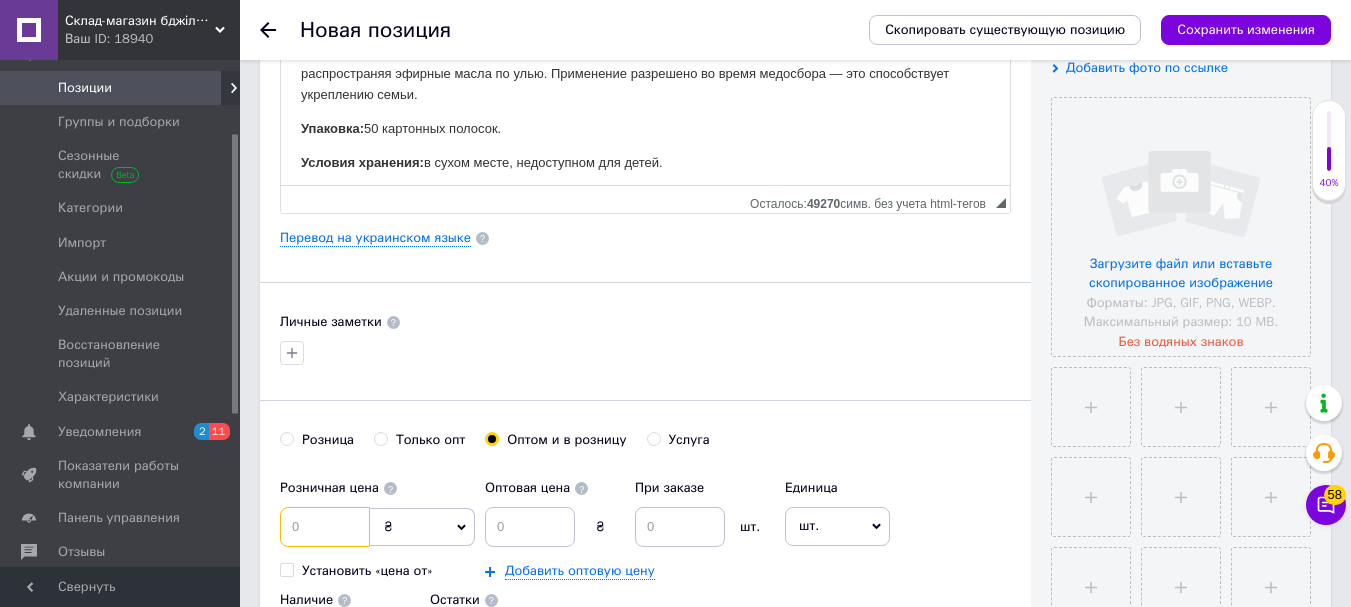 click at bounding box center (325, 527) 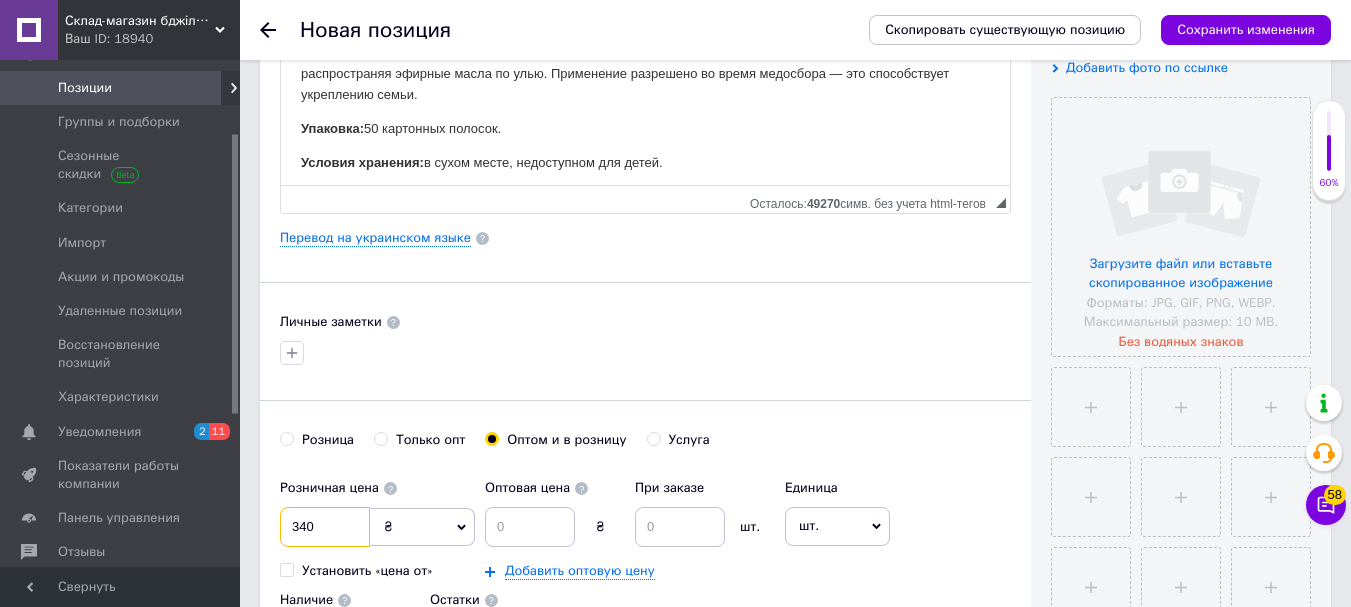 type on "340" 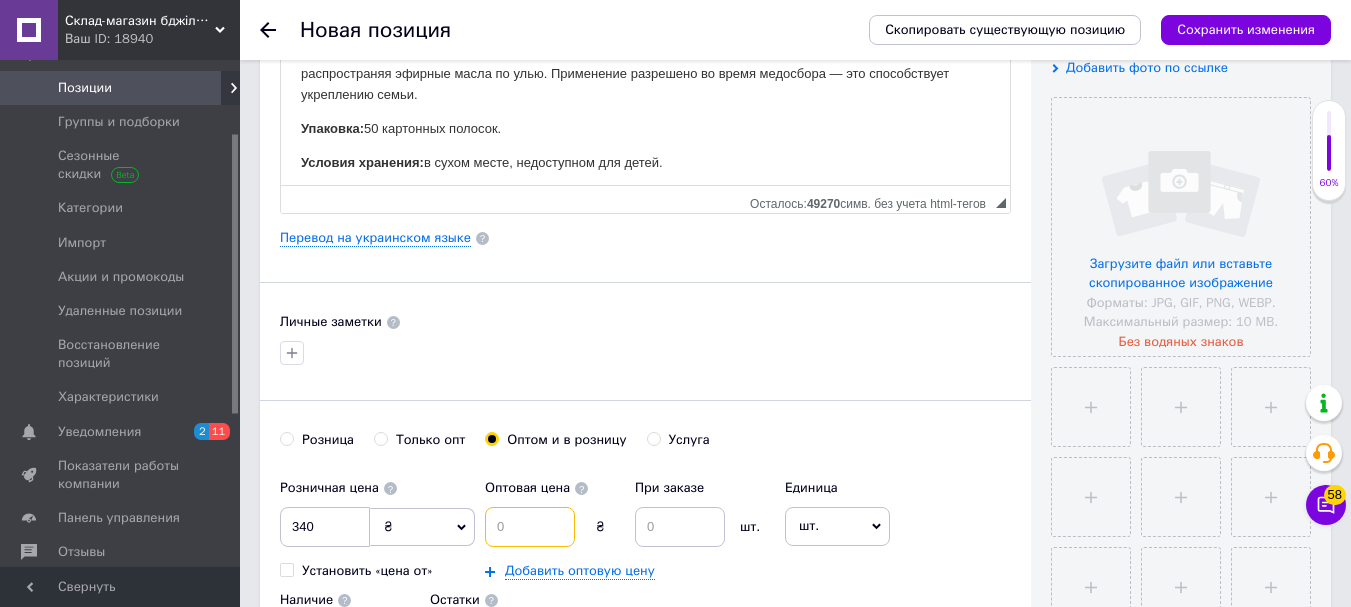 click at bounding box center [530, 527] 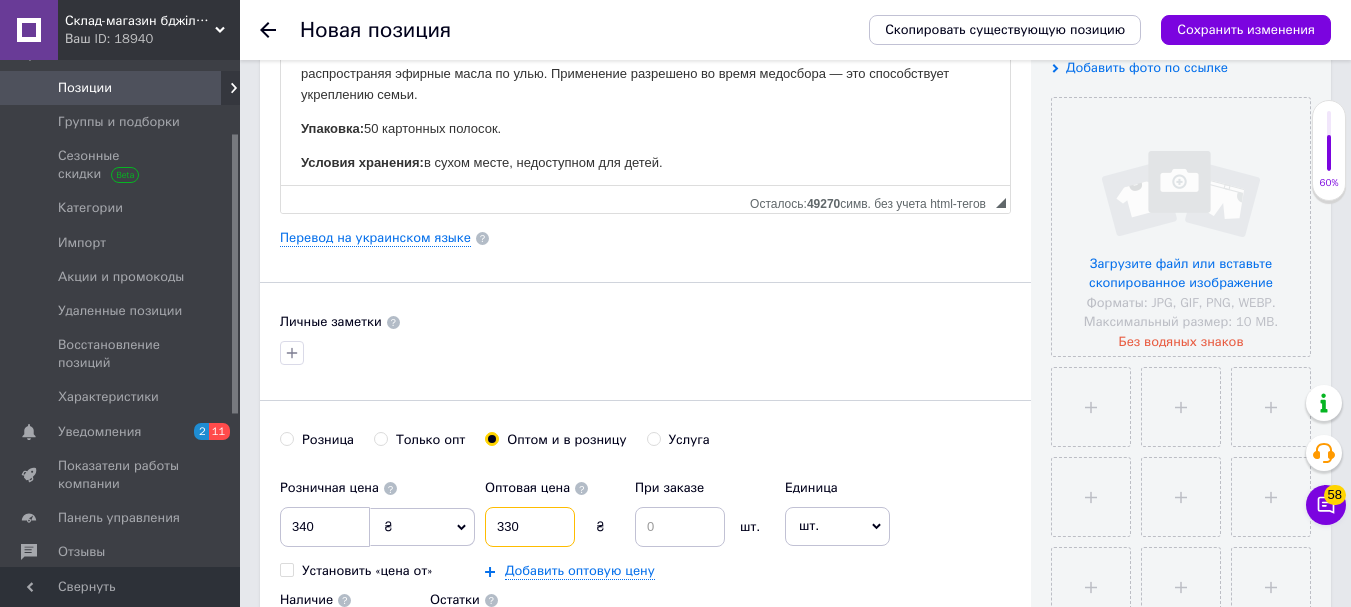 type on "330" 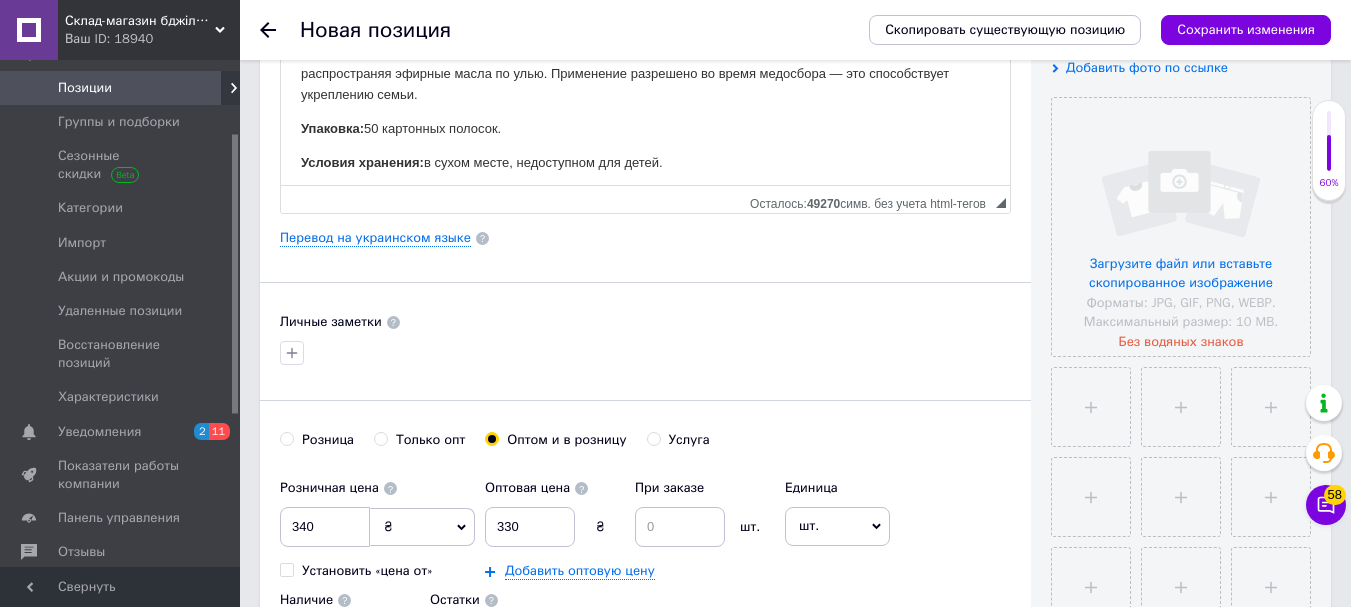 click on "При заказе шт." at bounding box center [705, 508] 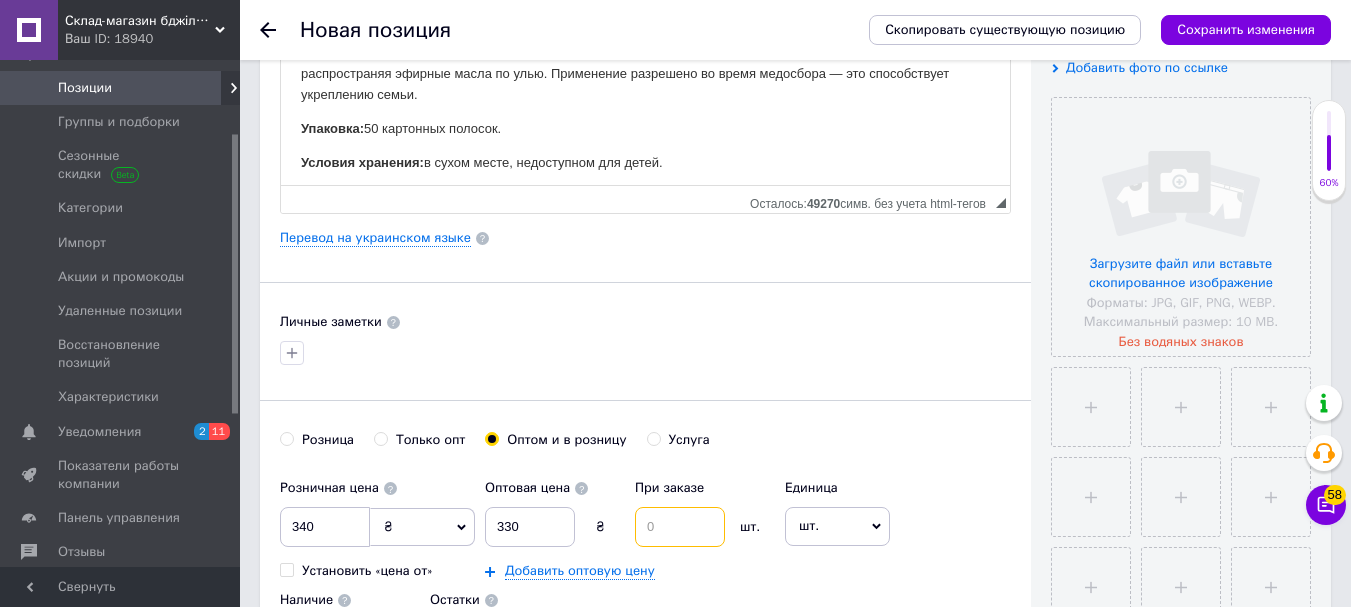 click at bounding box center [680, 527] 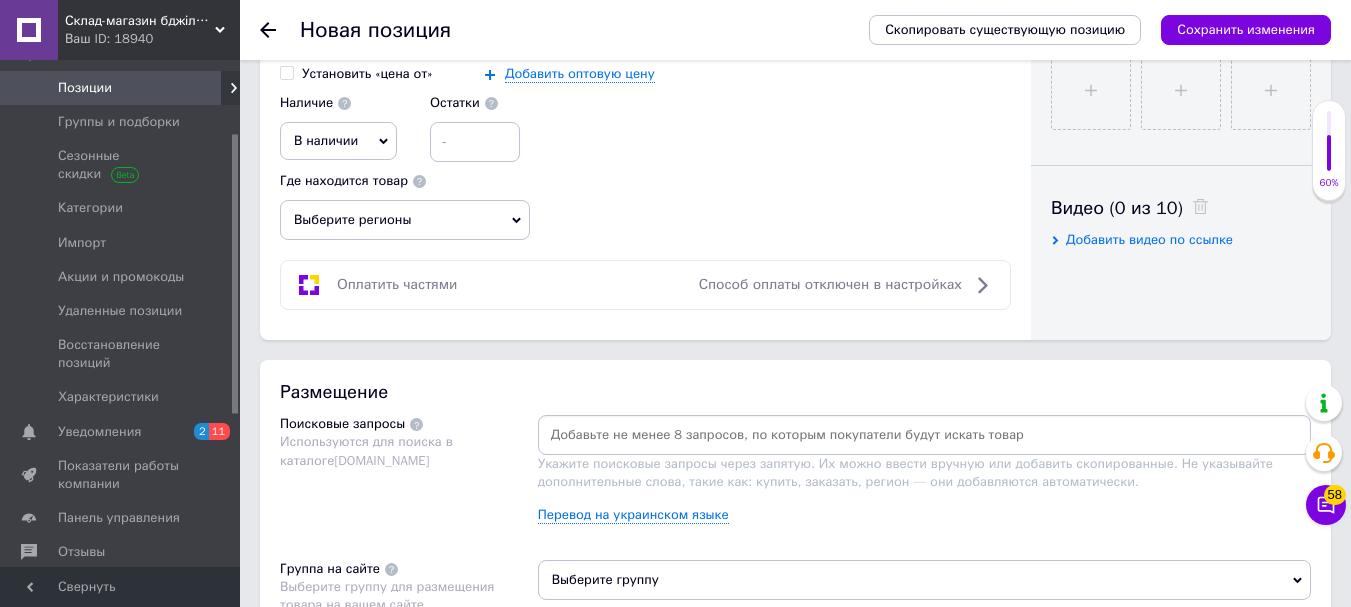 scroll, scrollTop: 1100, scrollLeft: 0, axis: vertical 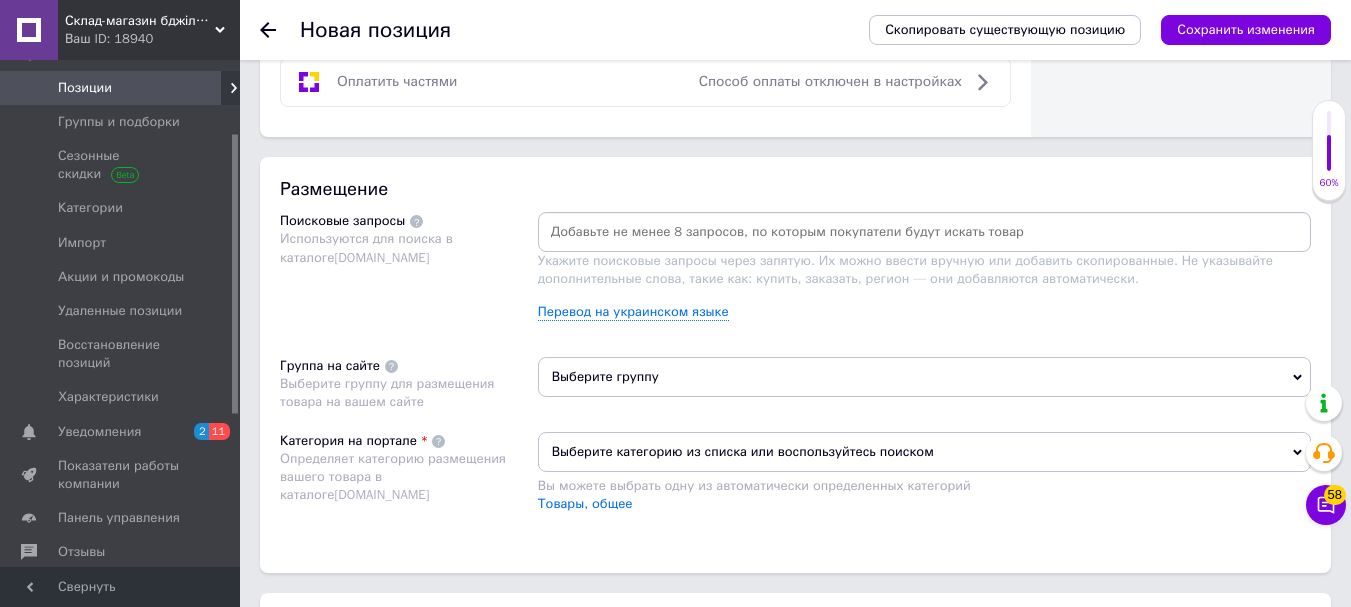 type on "30" 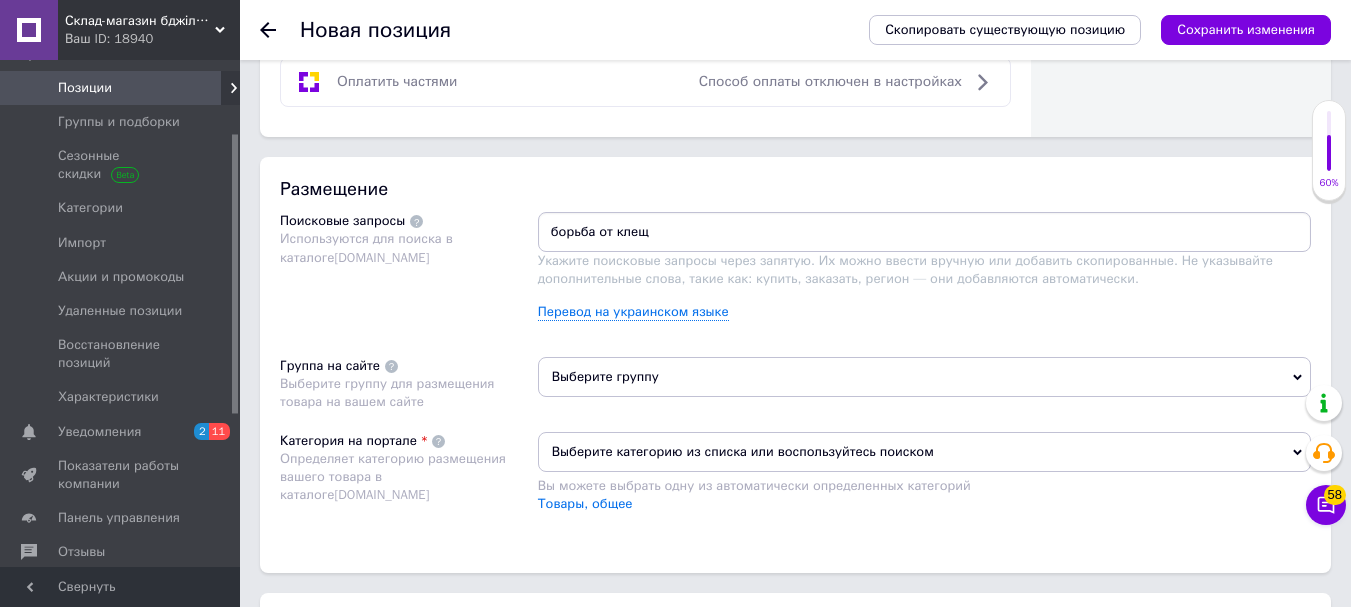 type on "борьба от клеща" 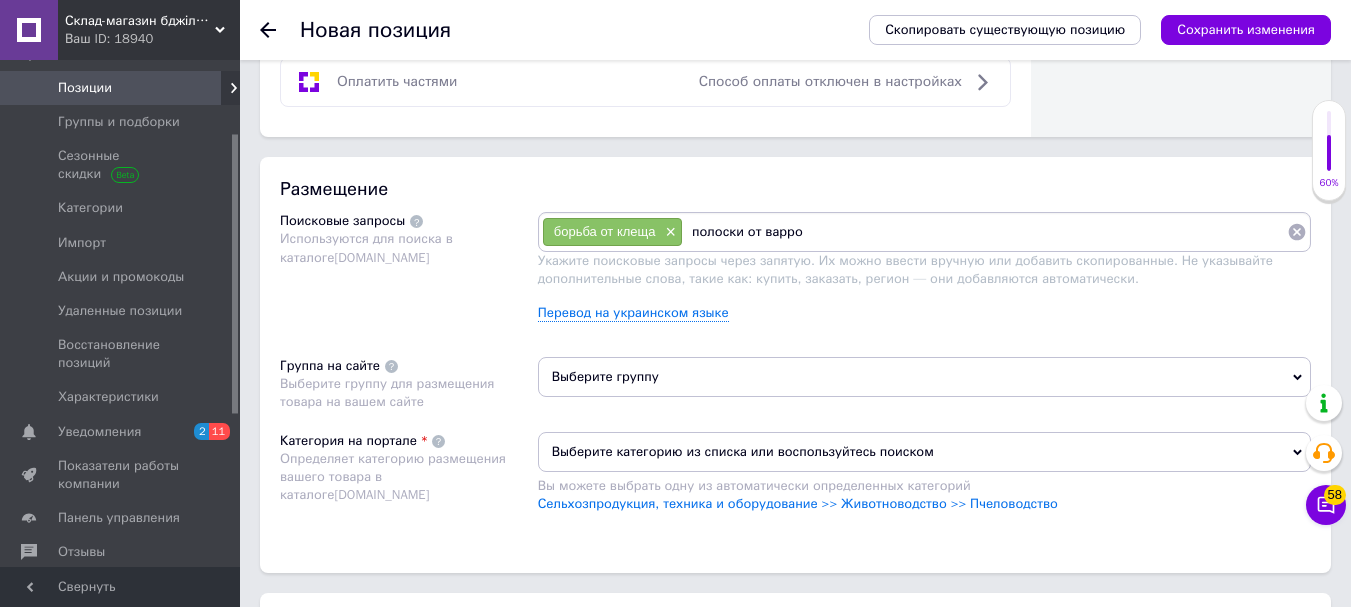 type on "полоски от варроа" 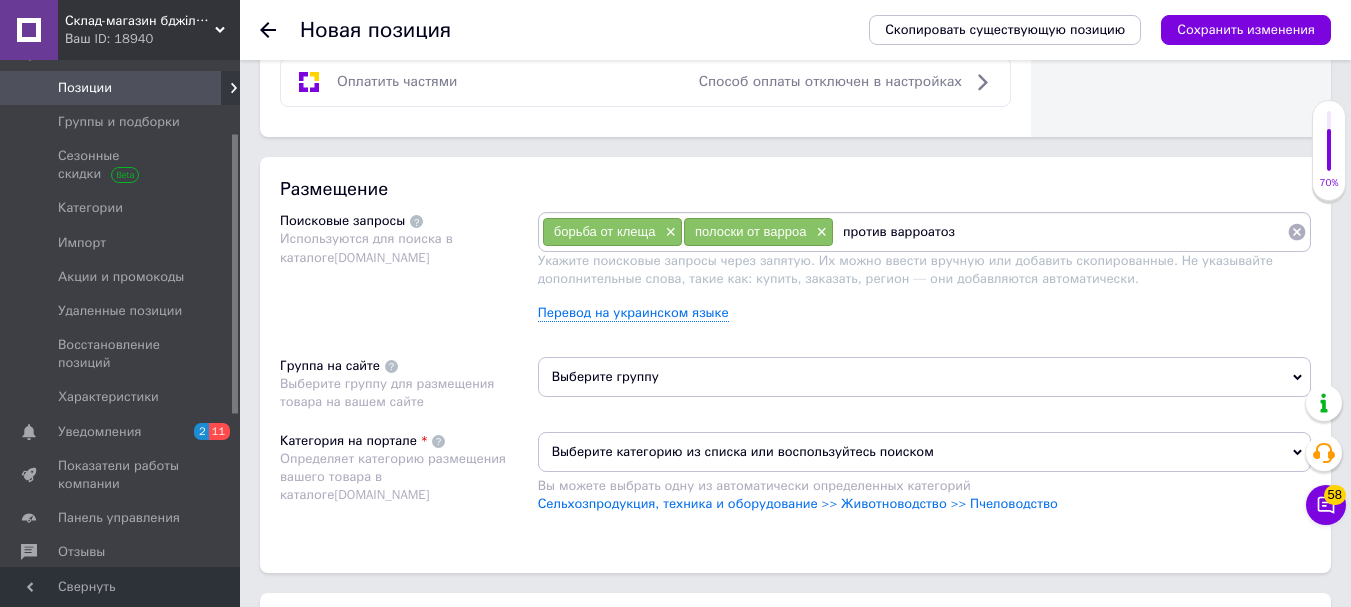 type on "против варроатоза" 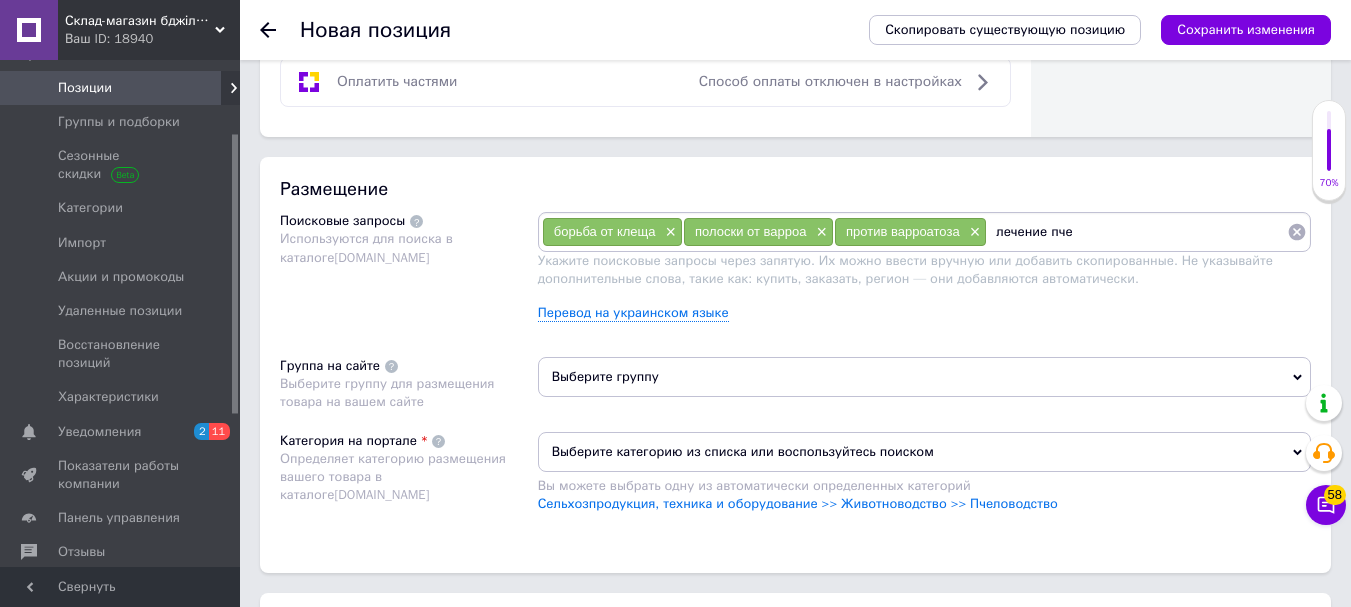 type on "лечение пчел" 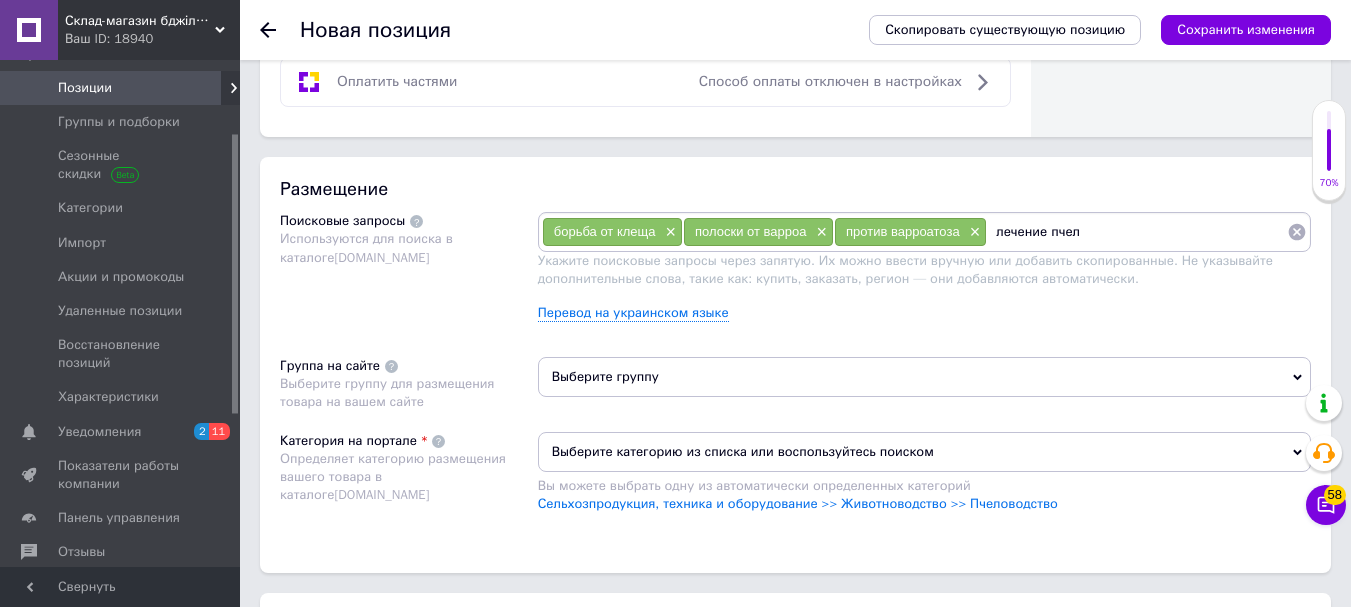 type 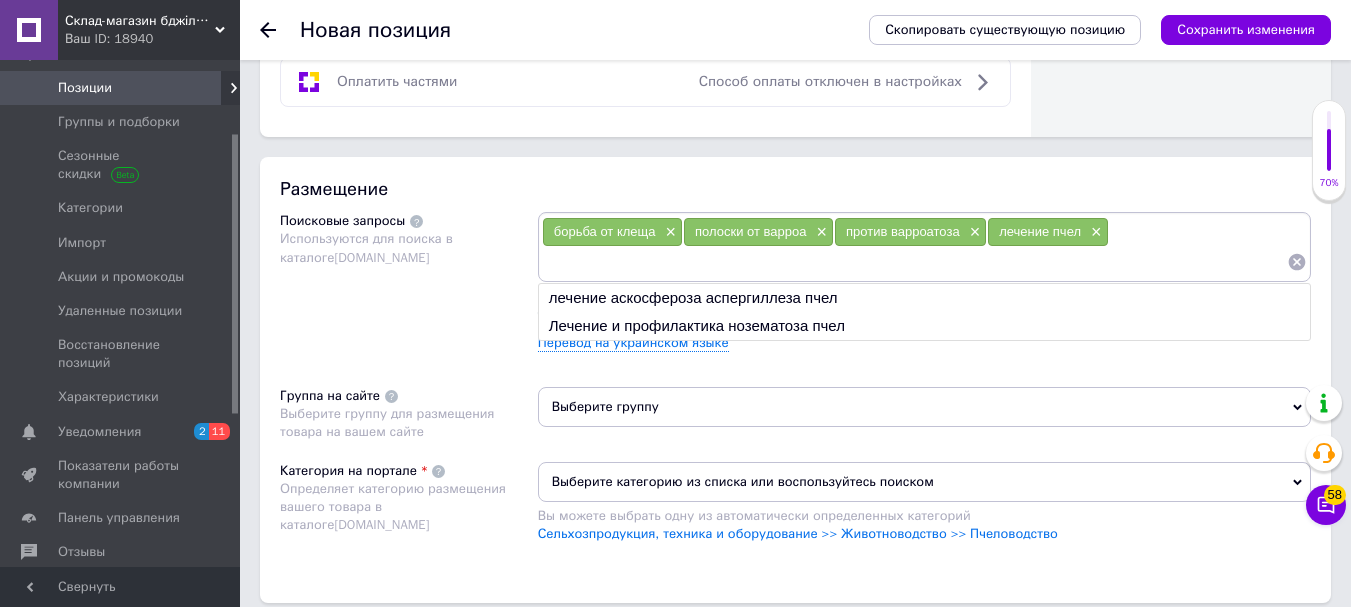 click on "Поисковые запросы Используются для поиска в каталоге  [DOMAIN_NAME]" at bounding box center (409, 289) 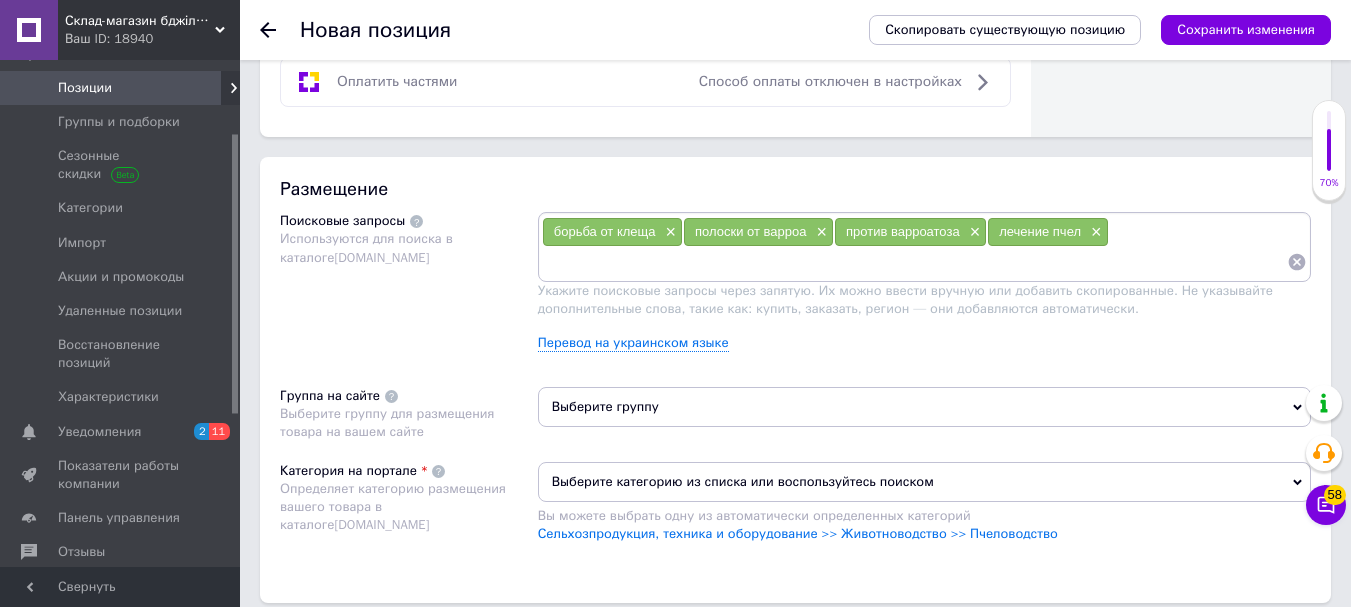 scroll, scrollTop: 1200, scrollLeft: 0, axis: vertical 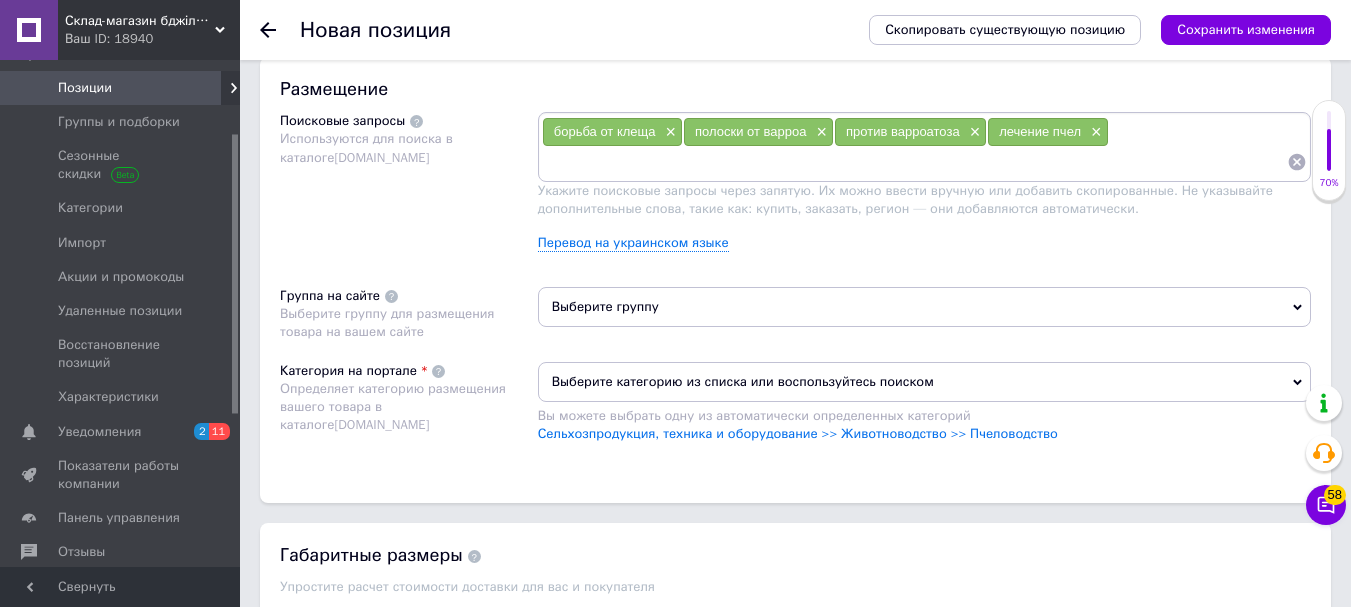 click on "Выберите группу" at bounding box center [924, 307] 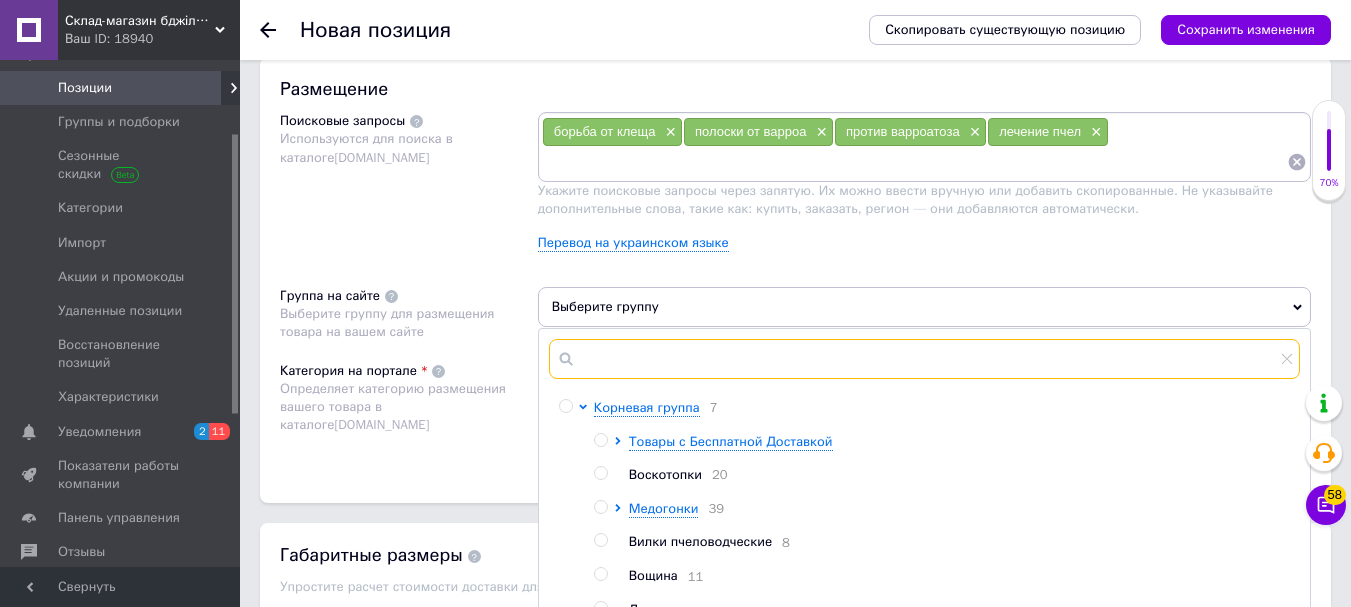 click at bounding box center (924, 359) 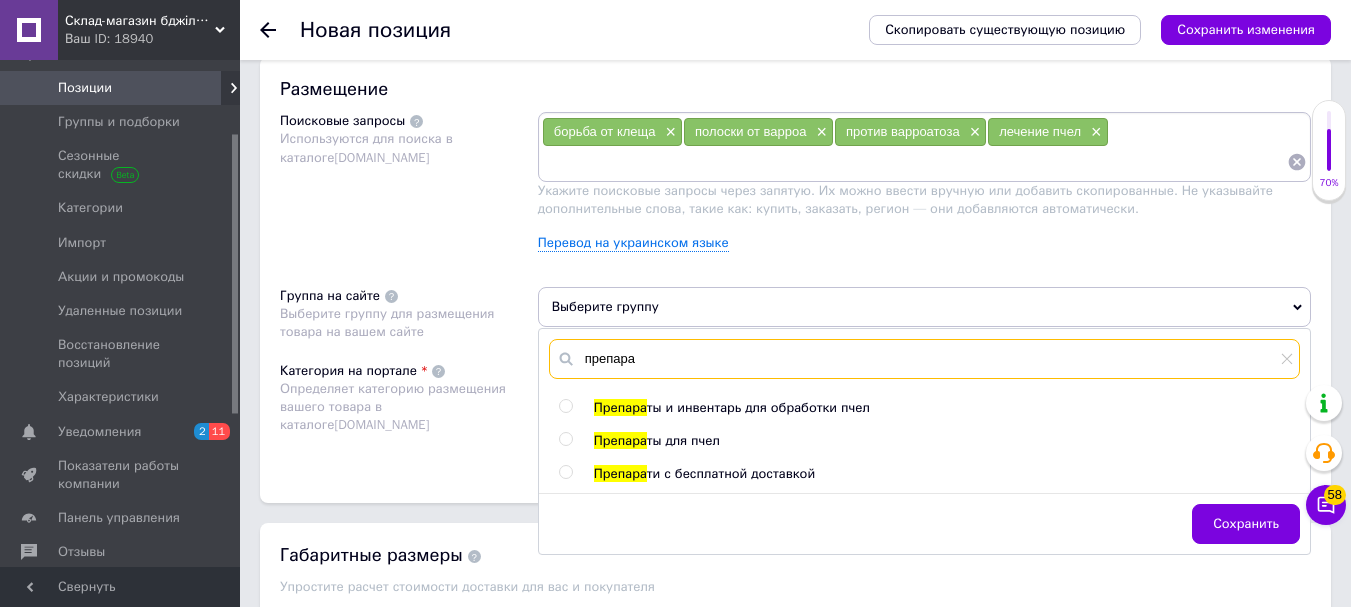 type on "препара" 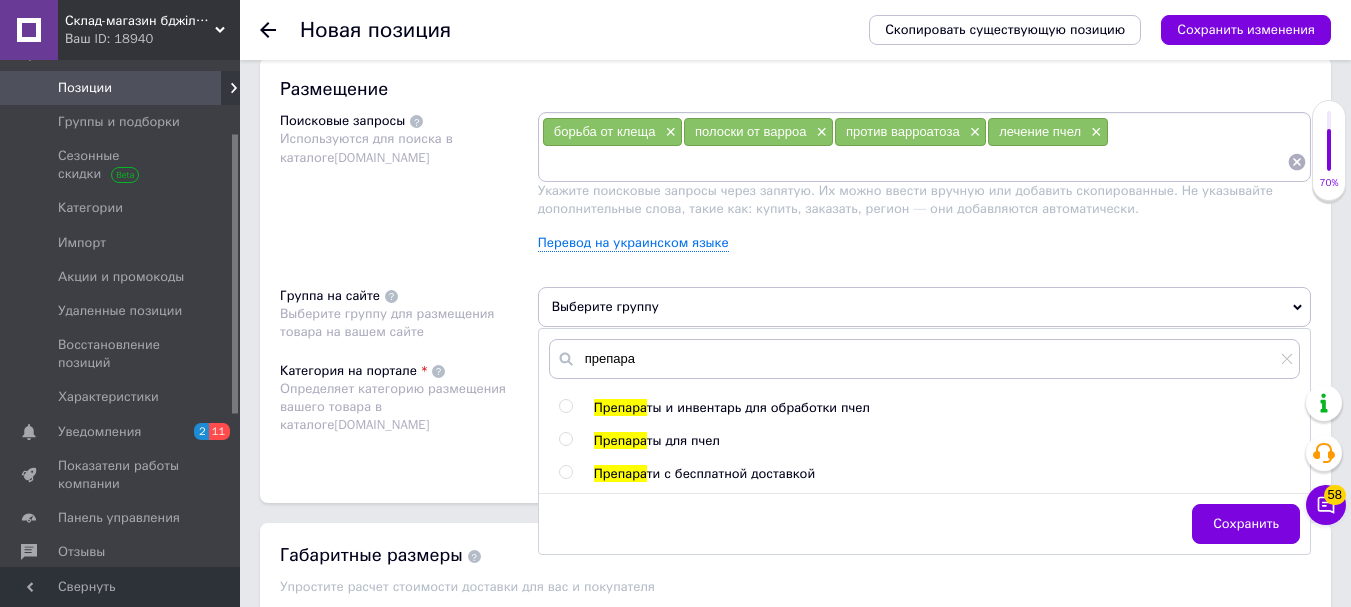 click at bounding box center [565, 439] 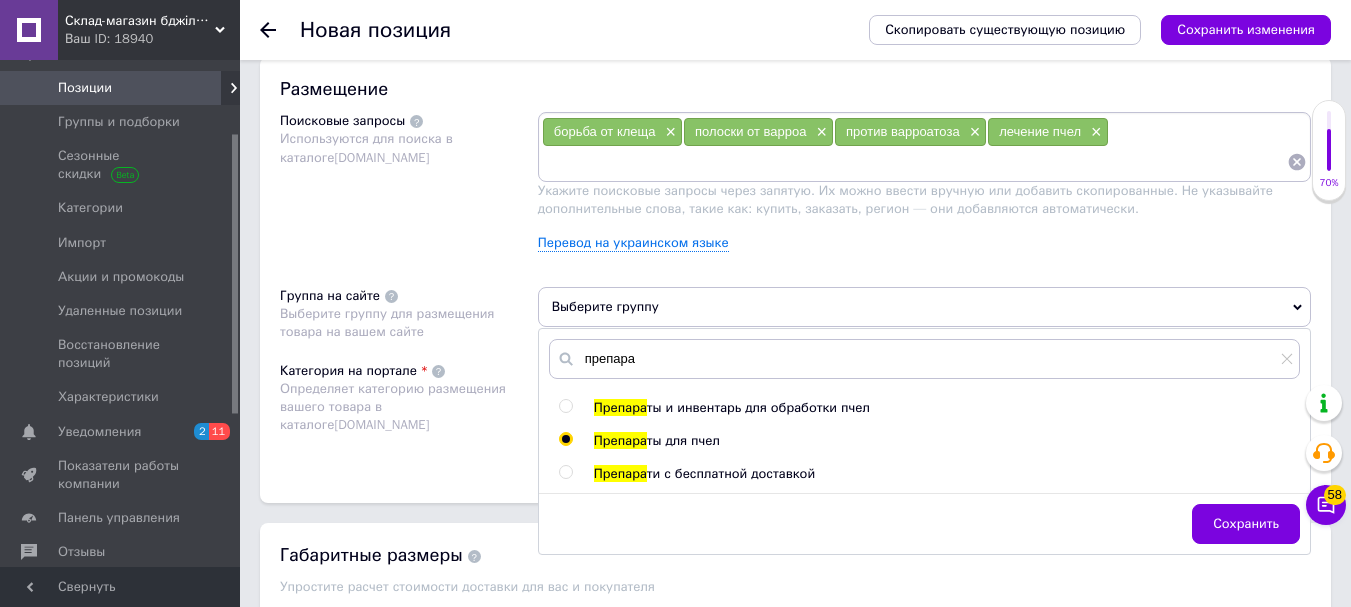 radio on "true" 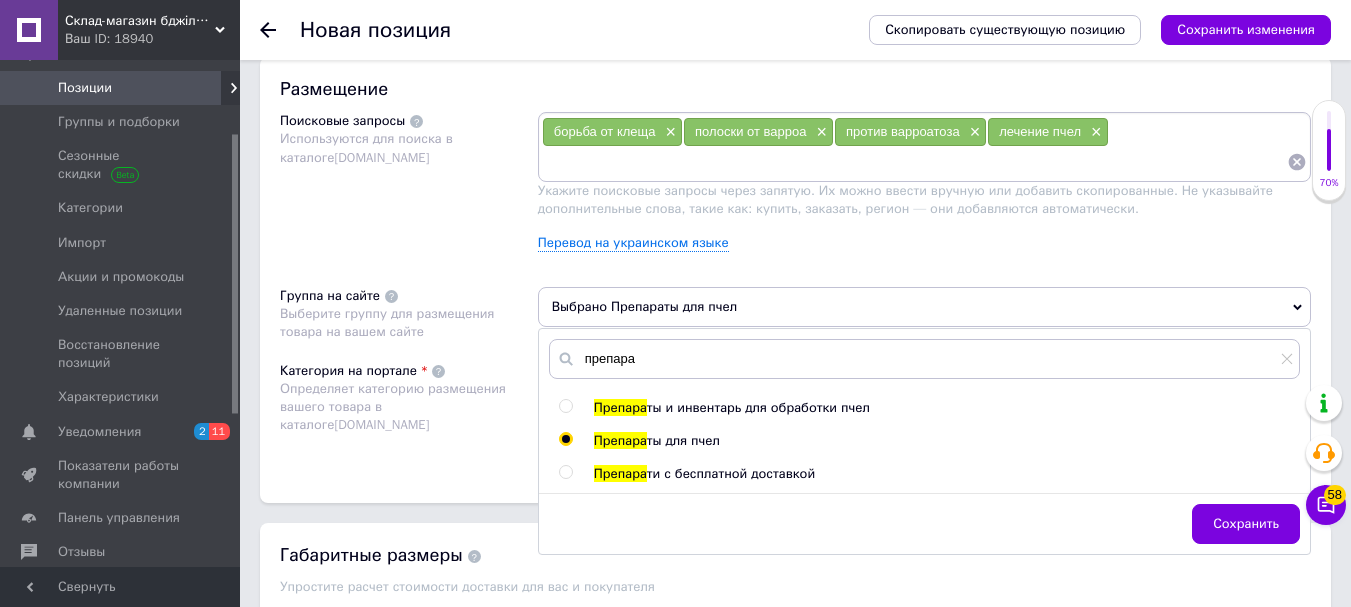 click on "Размещение Поисковые запросы Используются для поиска в каталоге  [DOMAIN_NAME] борьба от клеща × полоски от варроа × против варроатоза × лечение пчел × Укажите поисковые запросы через запятую.
Их можно ввести вручную или добавить скопированные.
Не указывайте дополнительные слова,
такие как: купить, заказать, регион — они добавляются автоматически. Перевод на украинском языке Группа на сайте Выберите группу для размещения товара на вашем сайте Выбрано Препараты для пчел препара Препара ты и инвентарь для обработки  пчел  Препара ты для пчел Препара Сохранить" at bounding box center (795, 280) 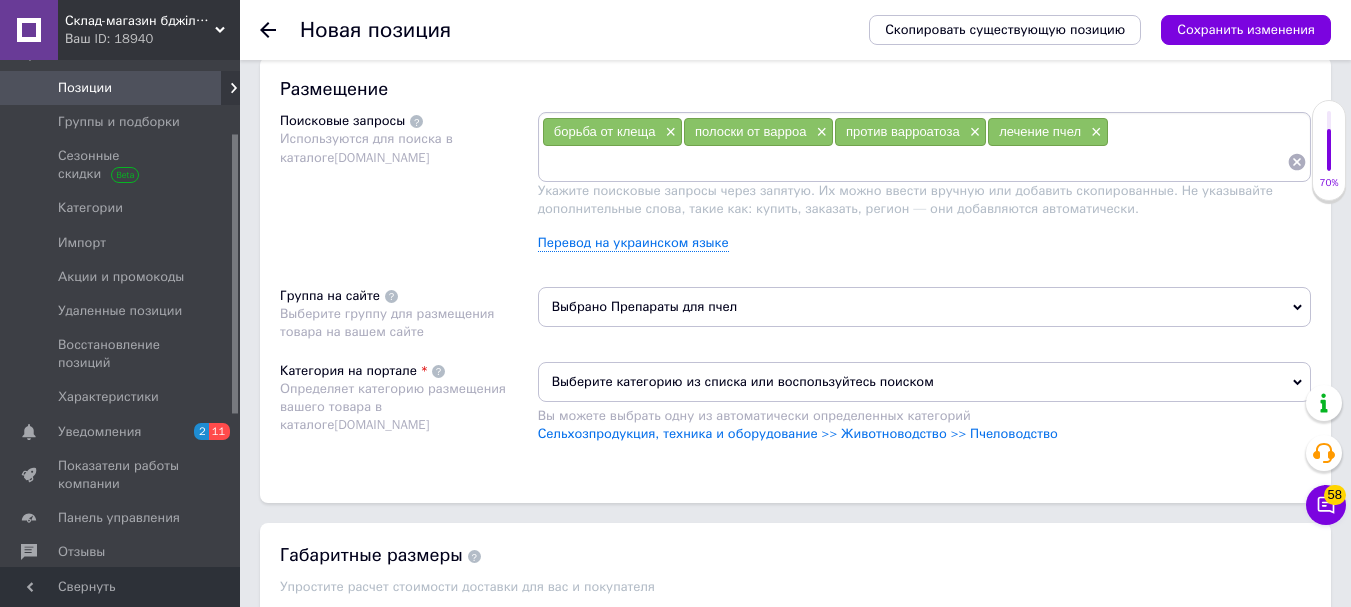 click on "Выберите категорию из списка или воспользуйтесь поиском" at bounding box center [924, 382] 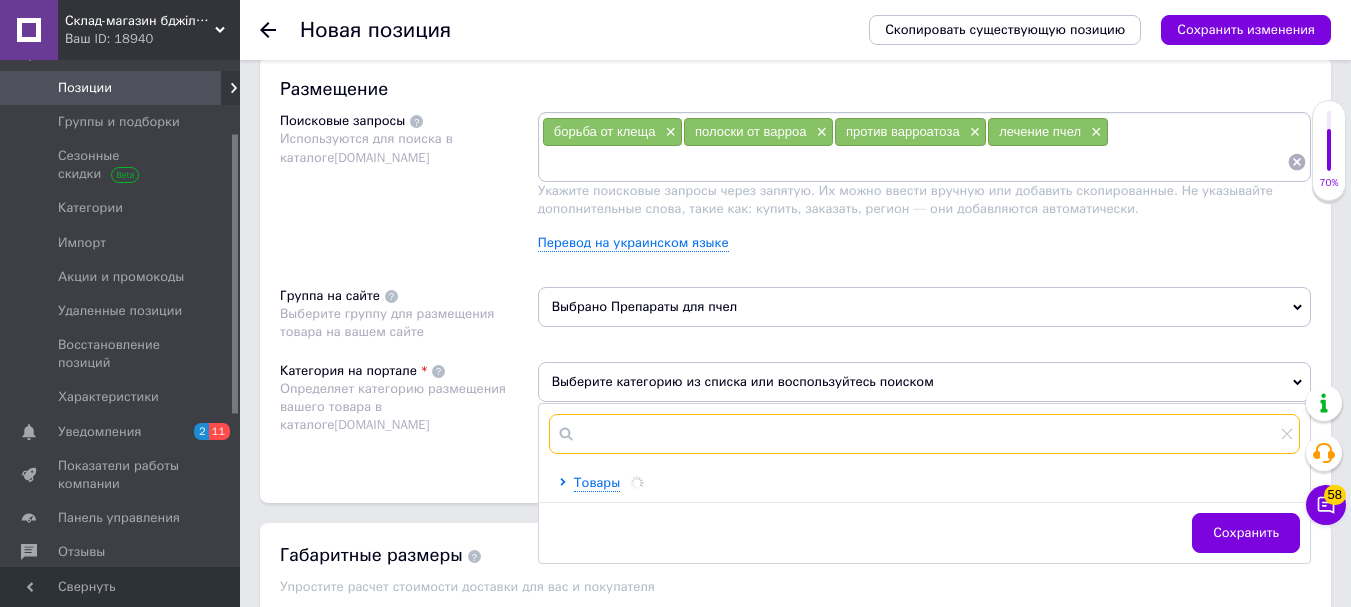 click at bounding box center [924, 434] 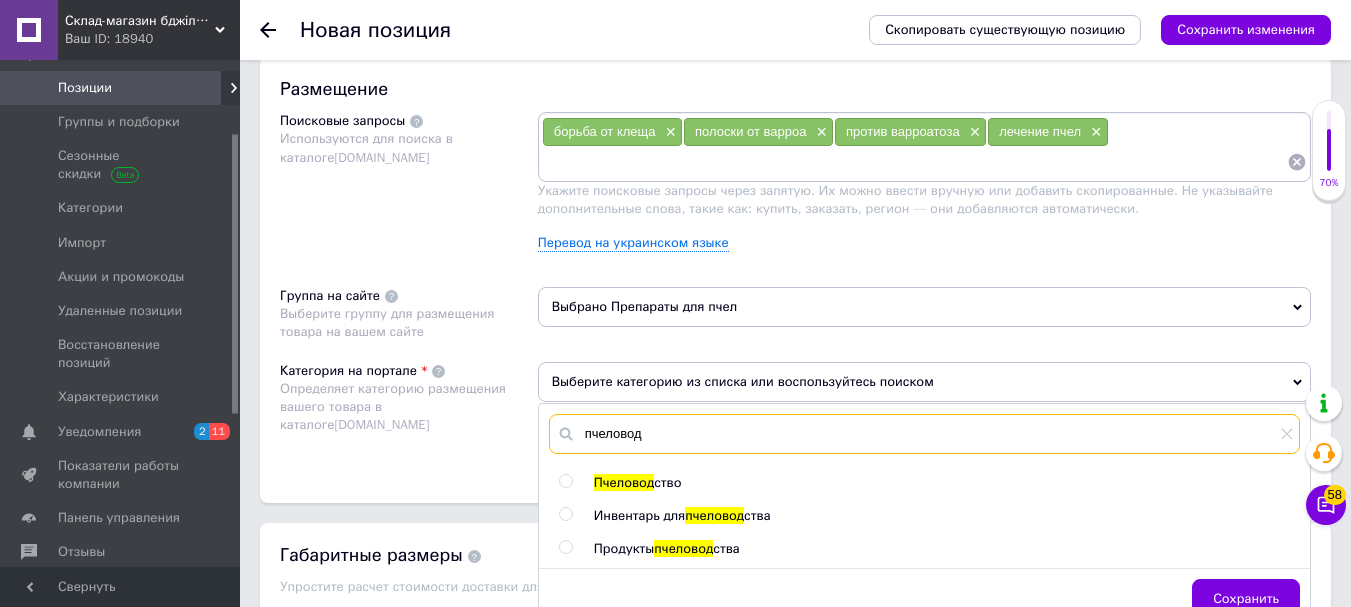 type on "пчеловод" 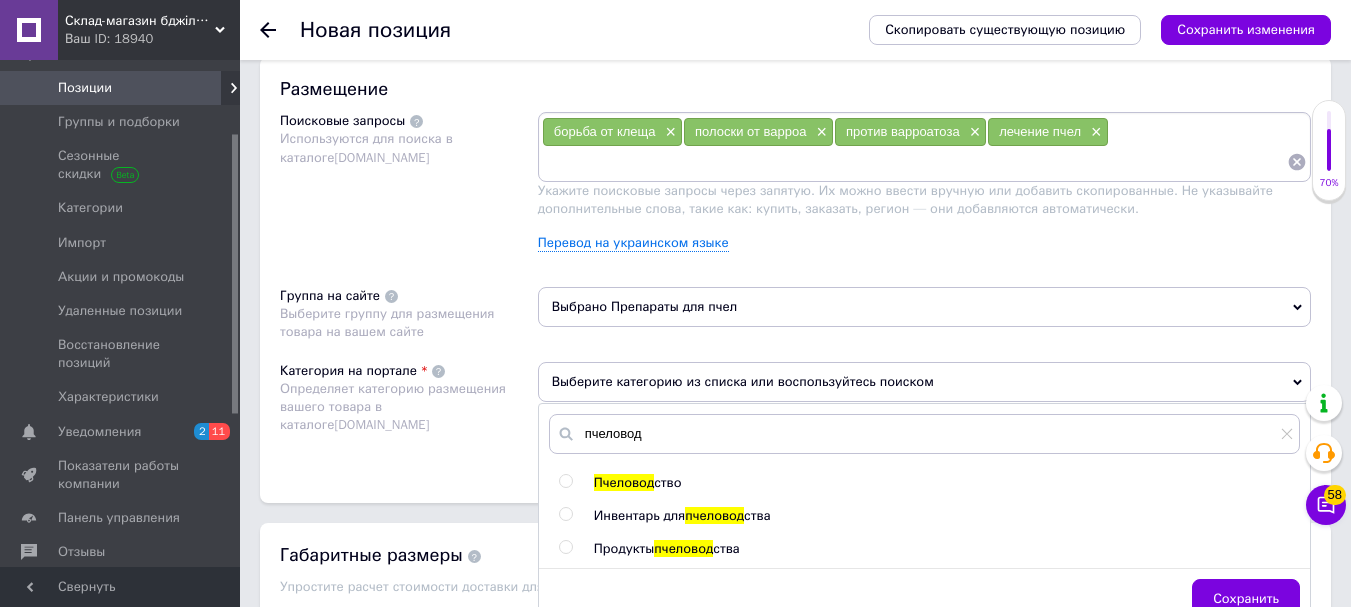 click at bounding box center [565, 481] 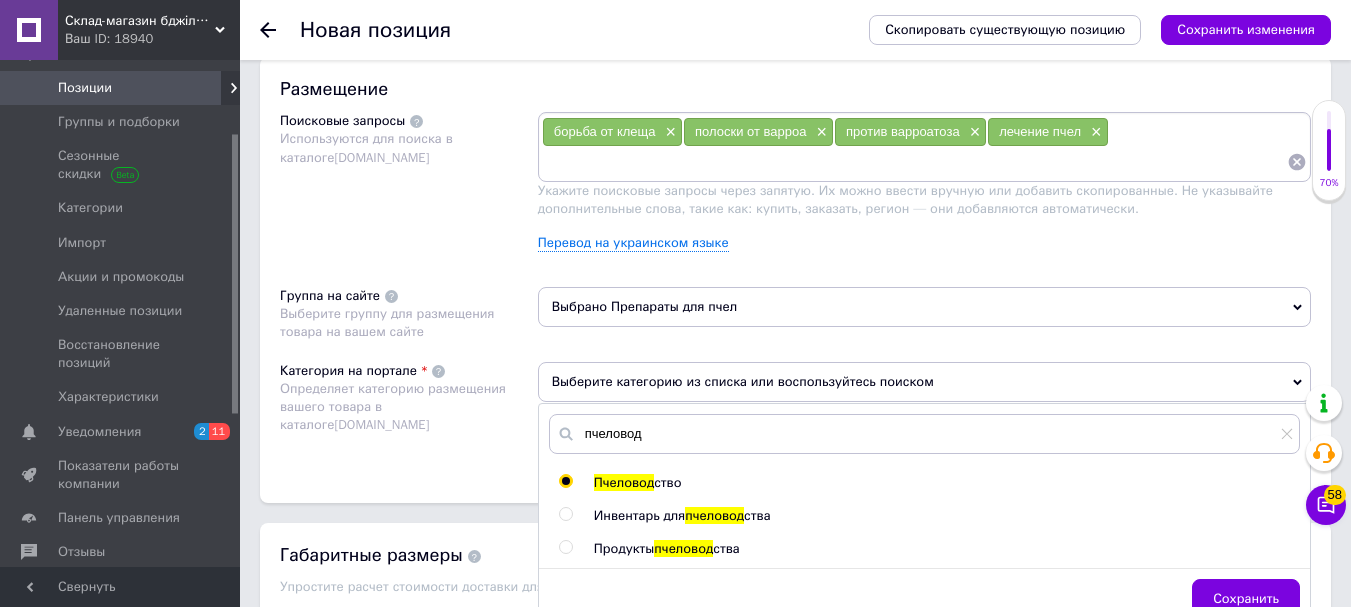 radio on "true" 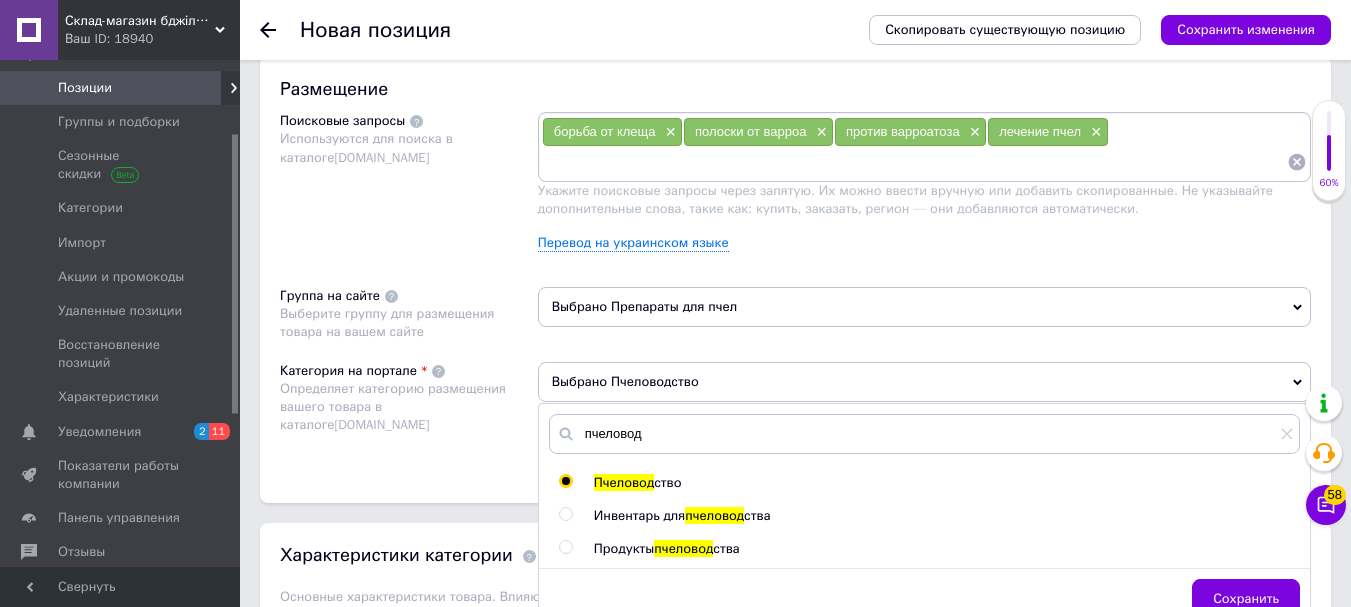 click on "Категория на портале Определяет категорию размещения вашего товара в каталоге  [DOMAIN_NAME]" at bounding box center [409, 412] 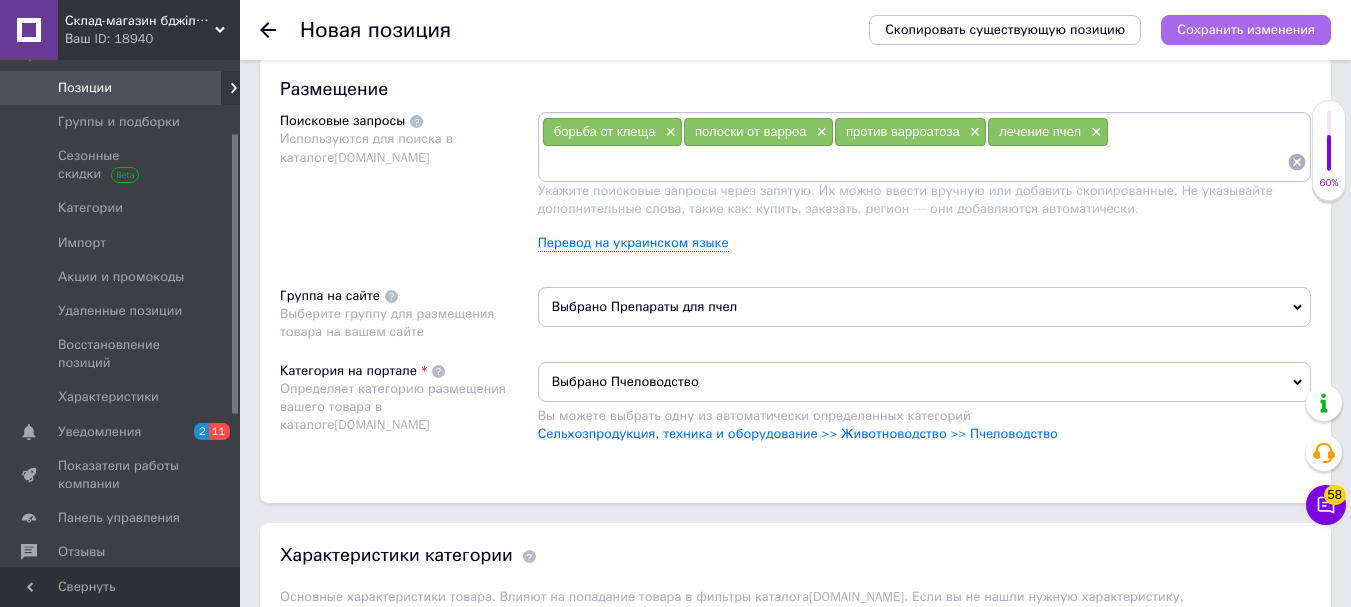 click on "Сохранить изменения" at bounding box center [1246, 29] 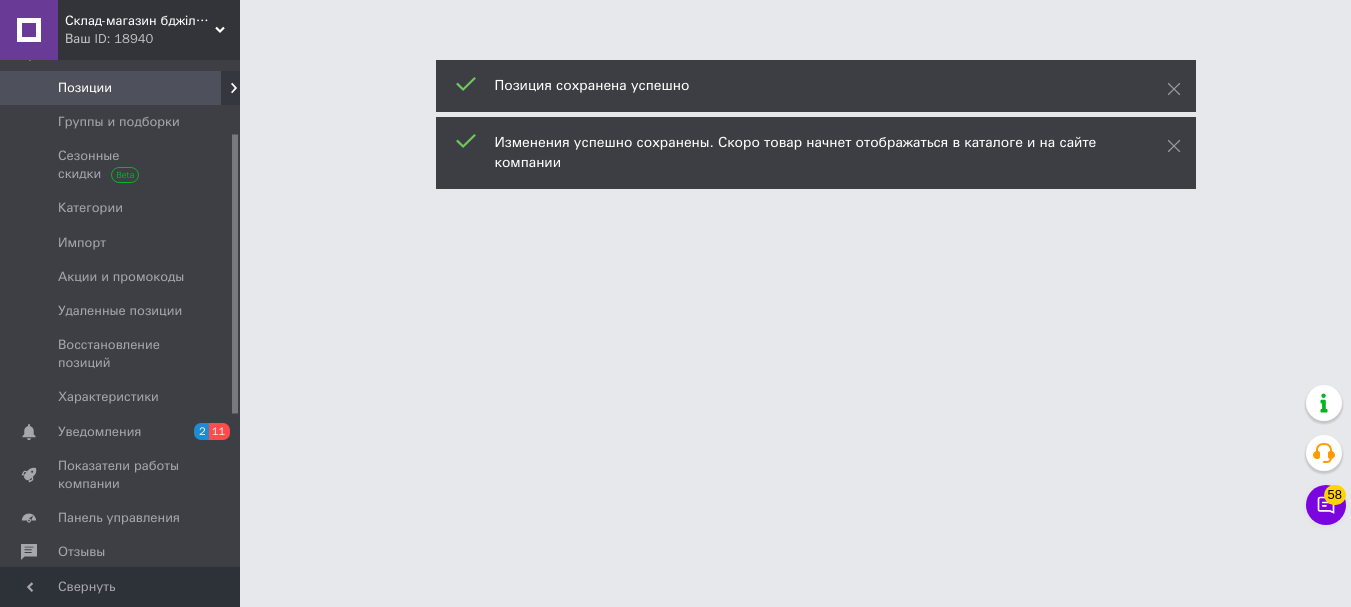scroll, scrollTop: 0, scrollLeft: 0, axis: both 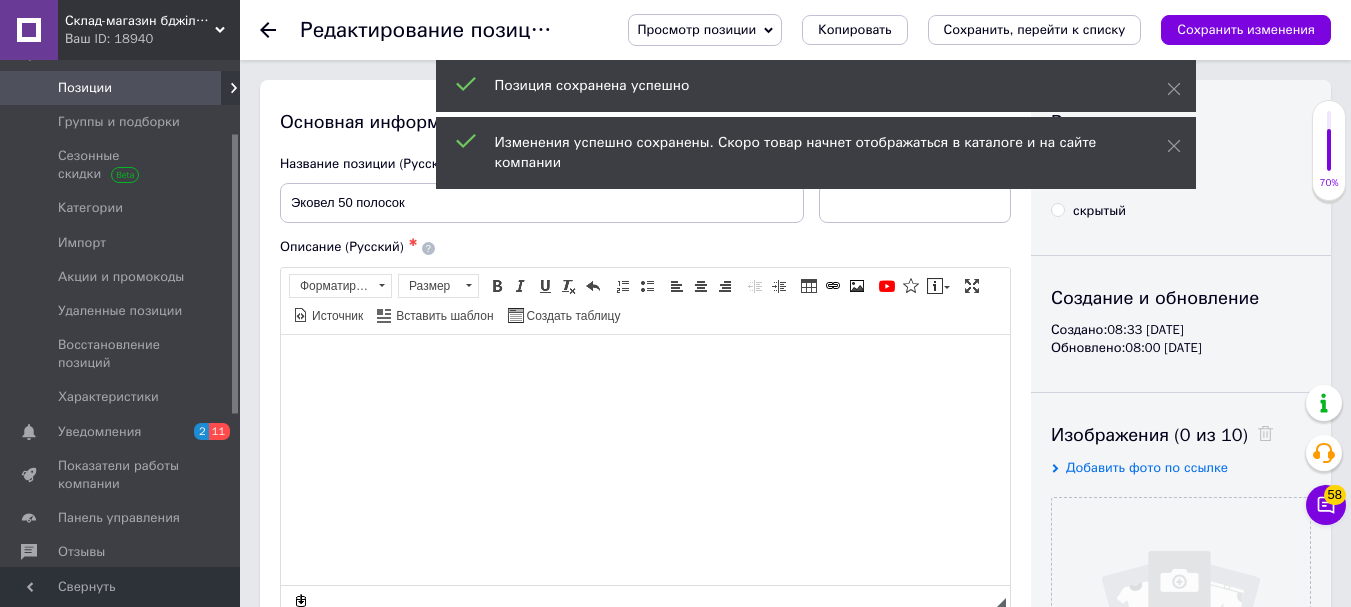 click on "Позиции" at bounding box center [85, 88] 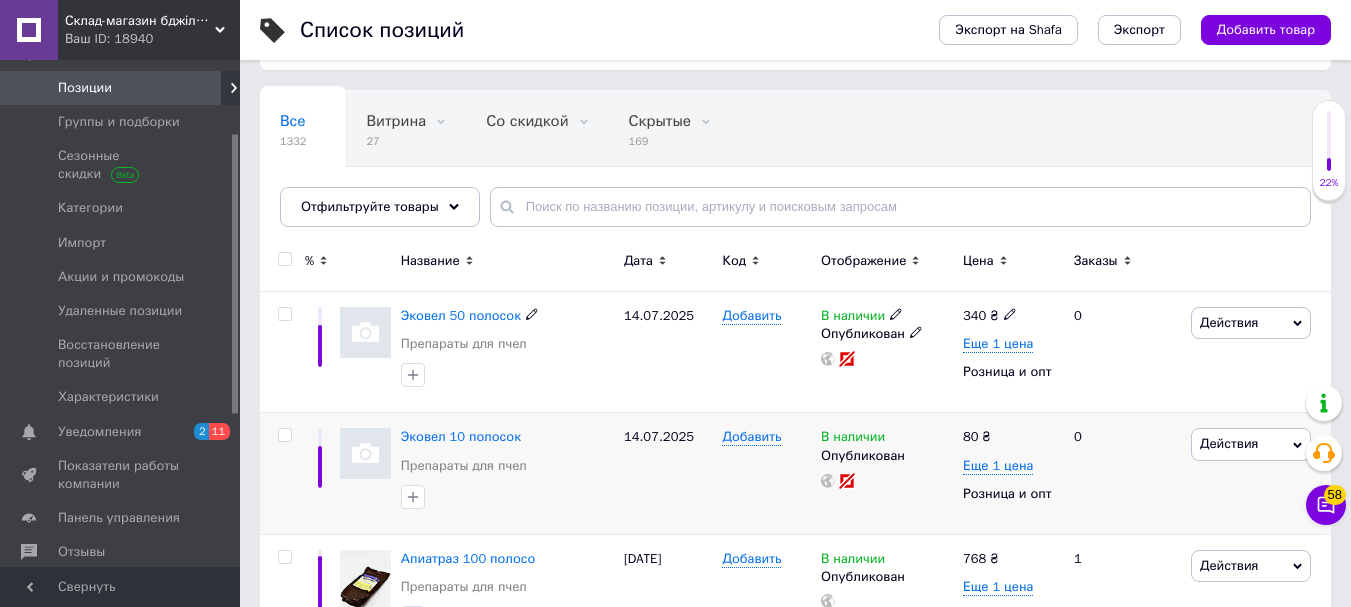 scroll, scrollTop: 200, scrollLeft: 0, axis: vertical 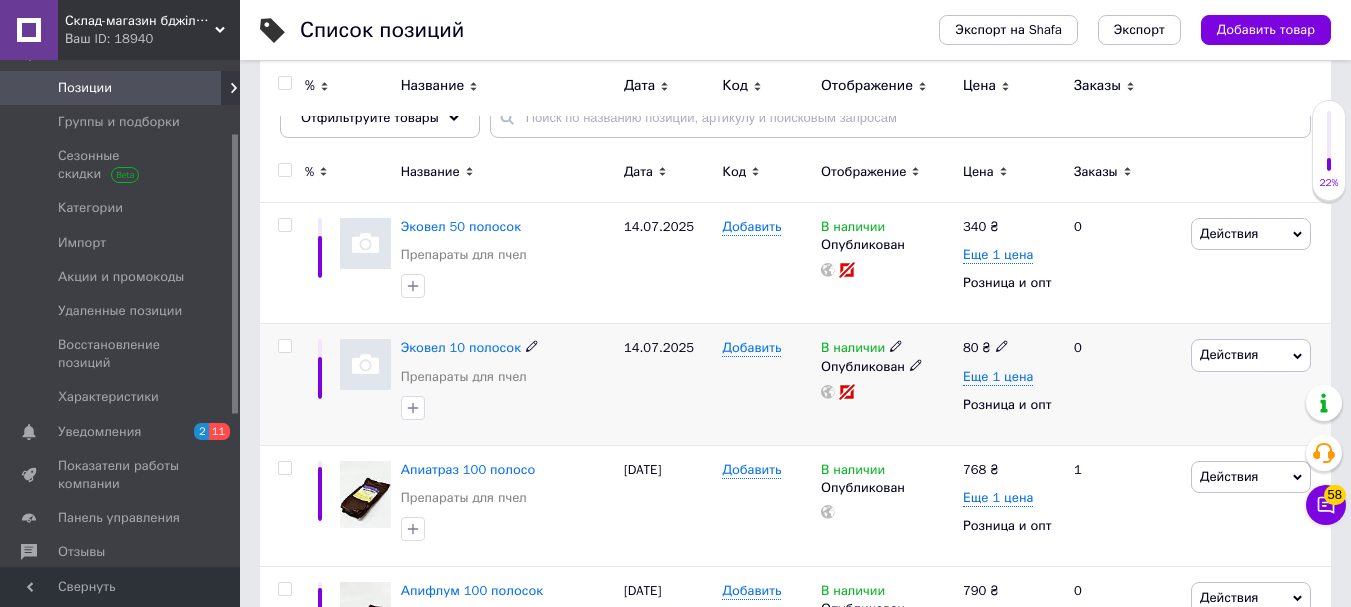 click on "Действия" at bounding box center (1251, 355) 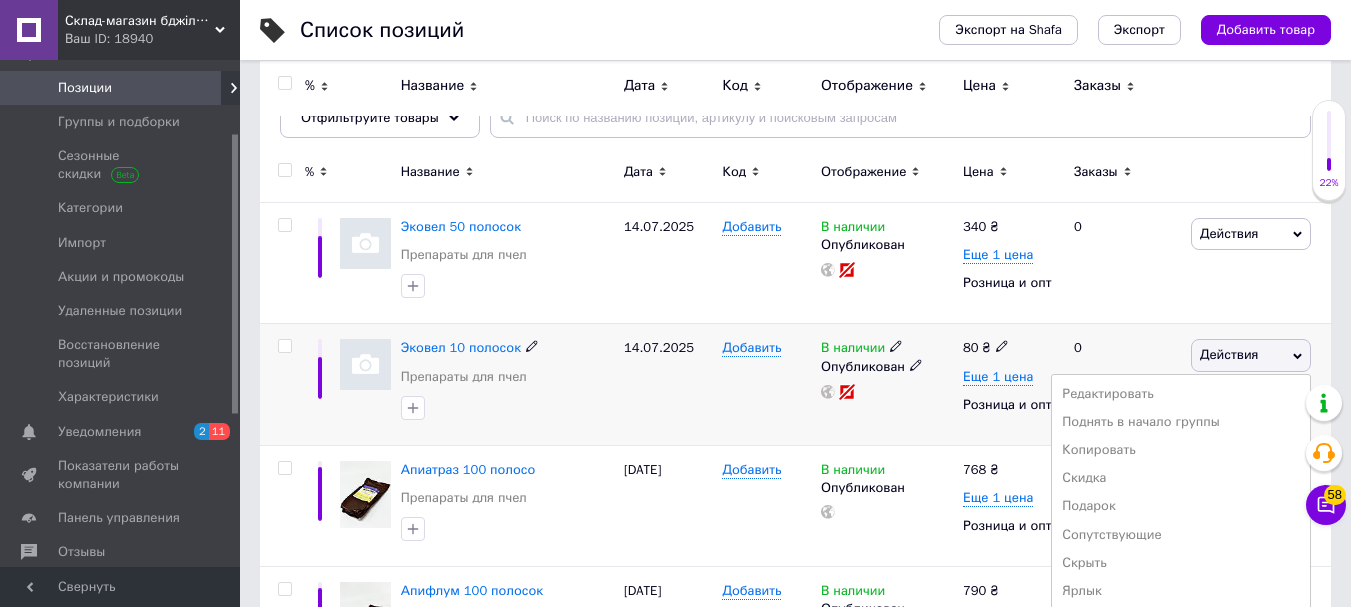 click on "Редактировать" at bounding box center (1181, 394) 